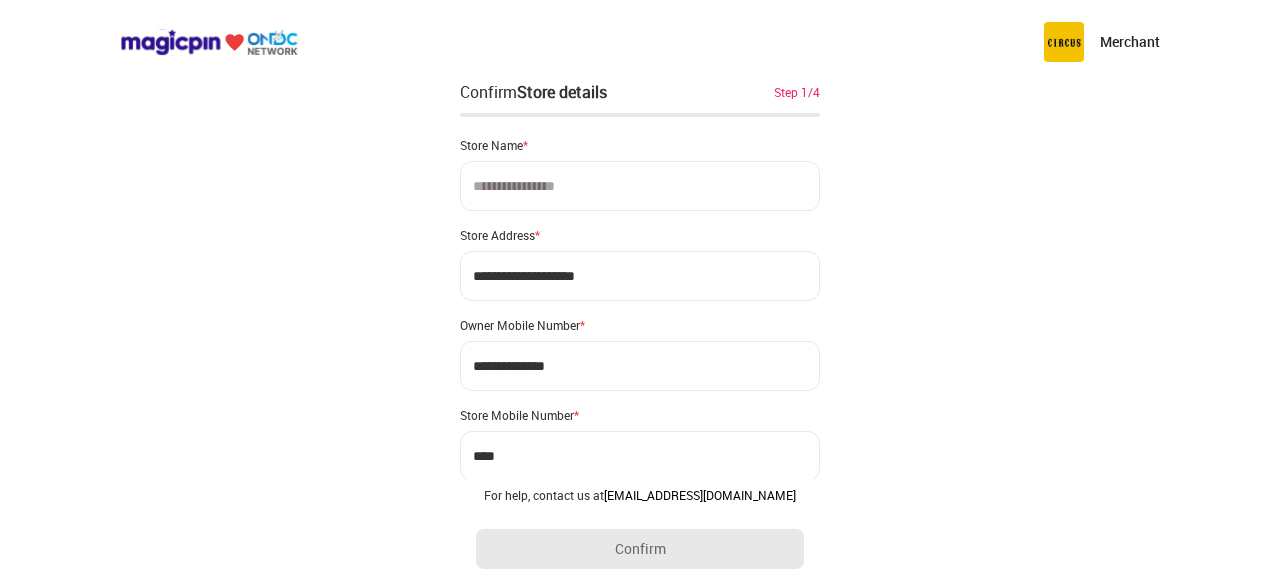 scroll, scrollTop: 0, scrollLeft: 0, axis: both 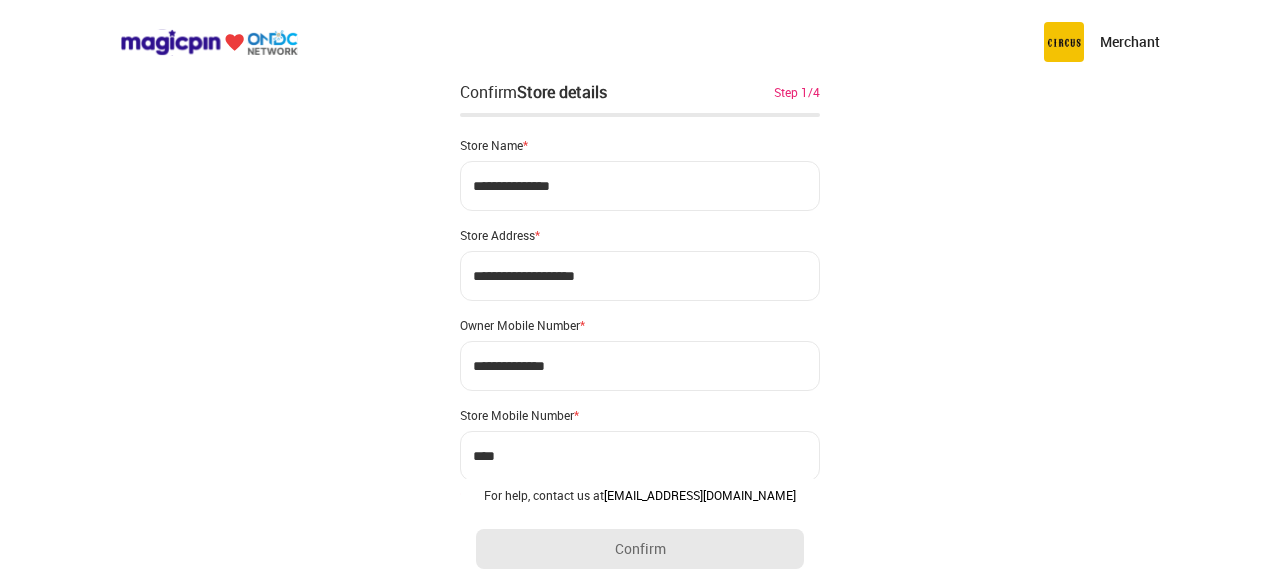 type on "**********" 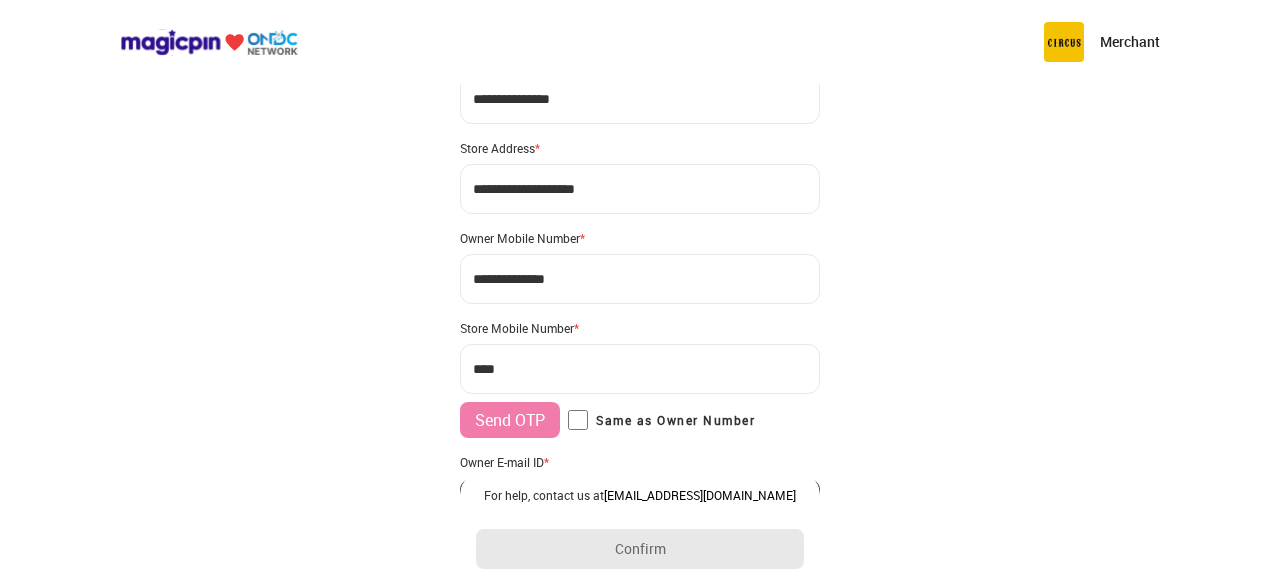 scroll, scrollTop: 200, scrollLeft: 0, axis: vertical 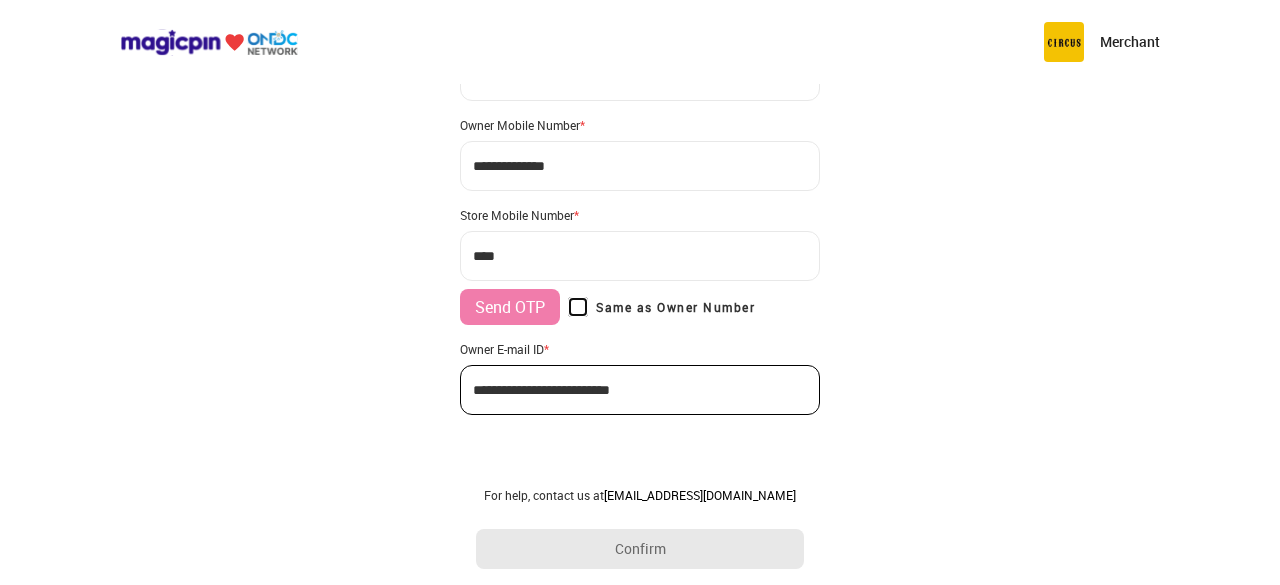 type on "**********" 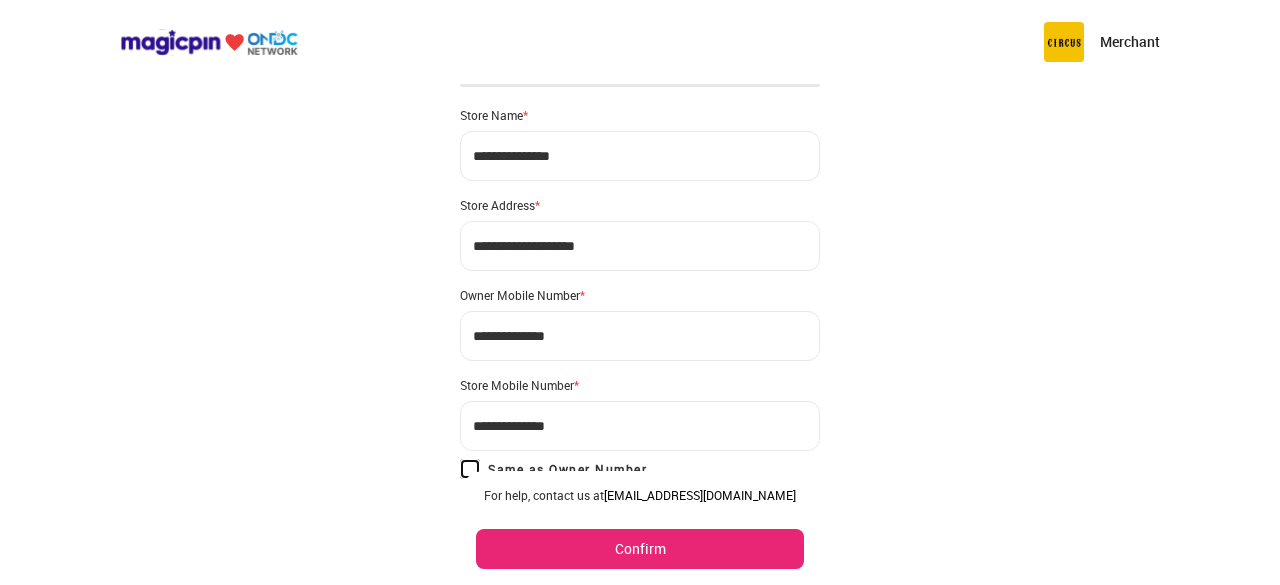 scroll, scrollTop: 0, scrollLeft: 0, axis: both 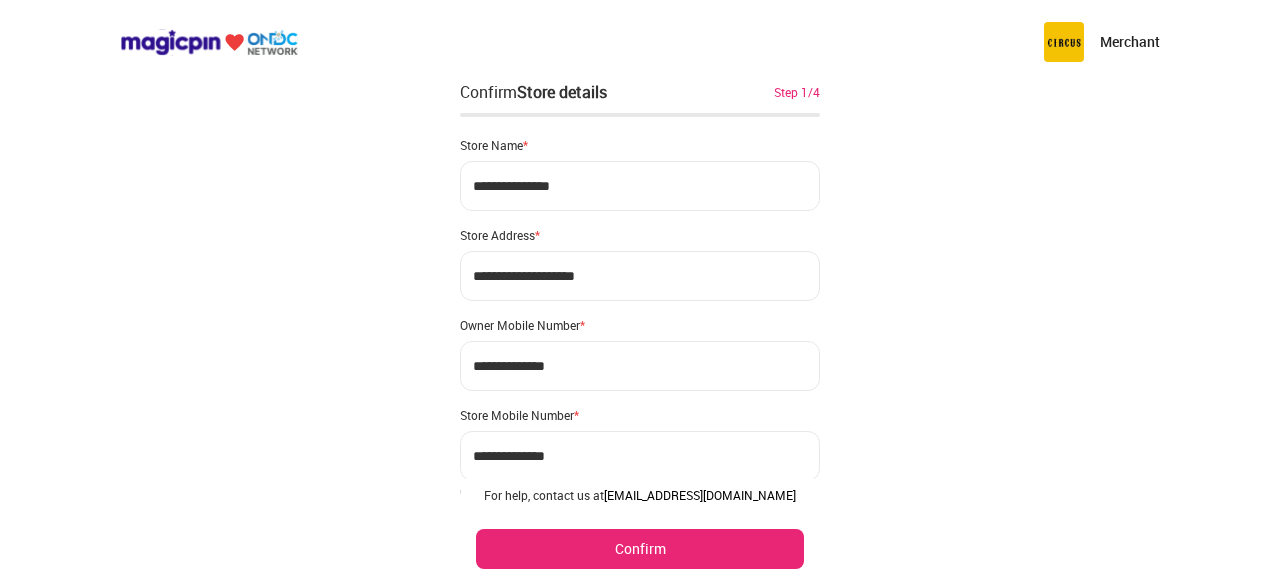 click on "**********" at bounding box center (640, 276) 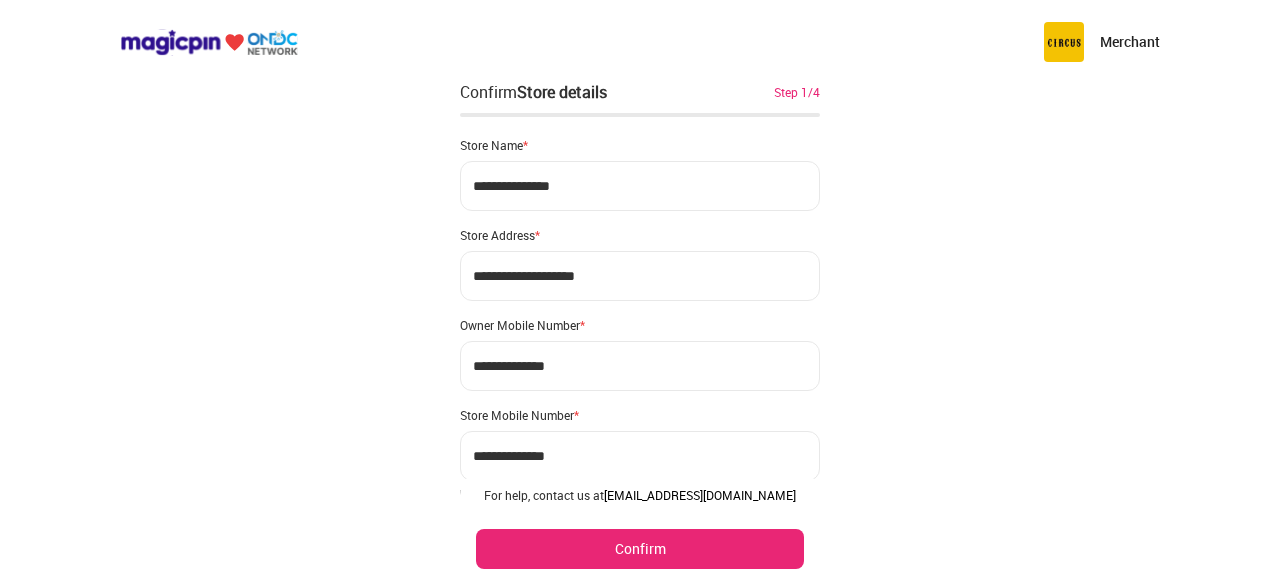 type on "**********" 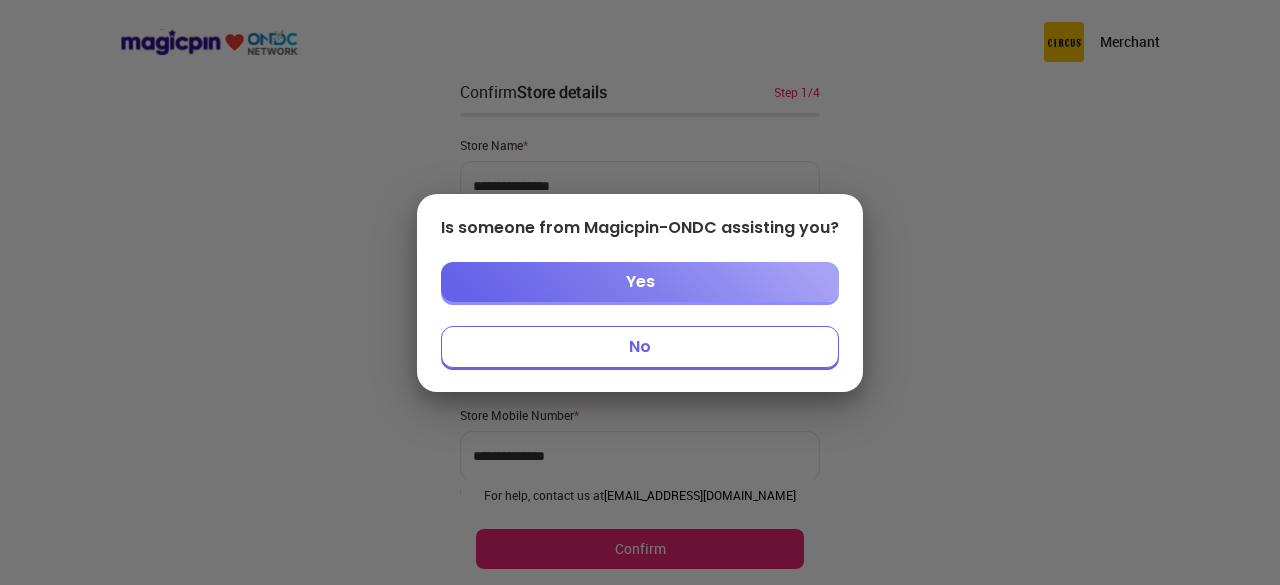 click on "No" at bounding box center [640, 347] 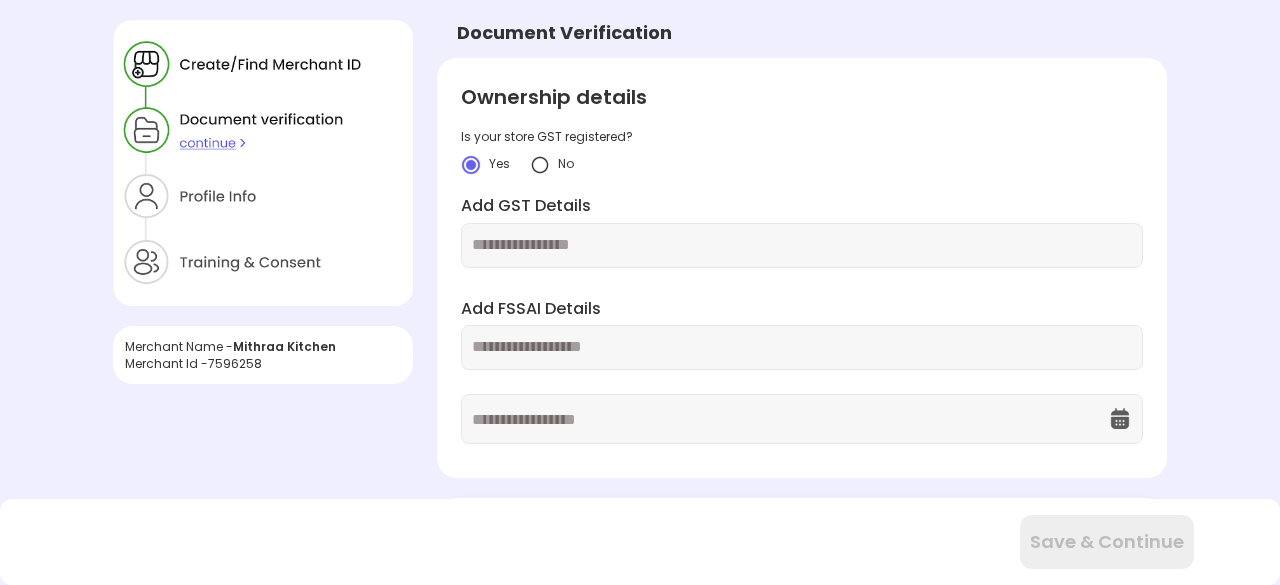 click at bounding box center (540, 165) 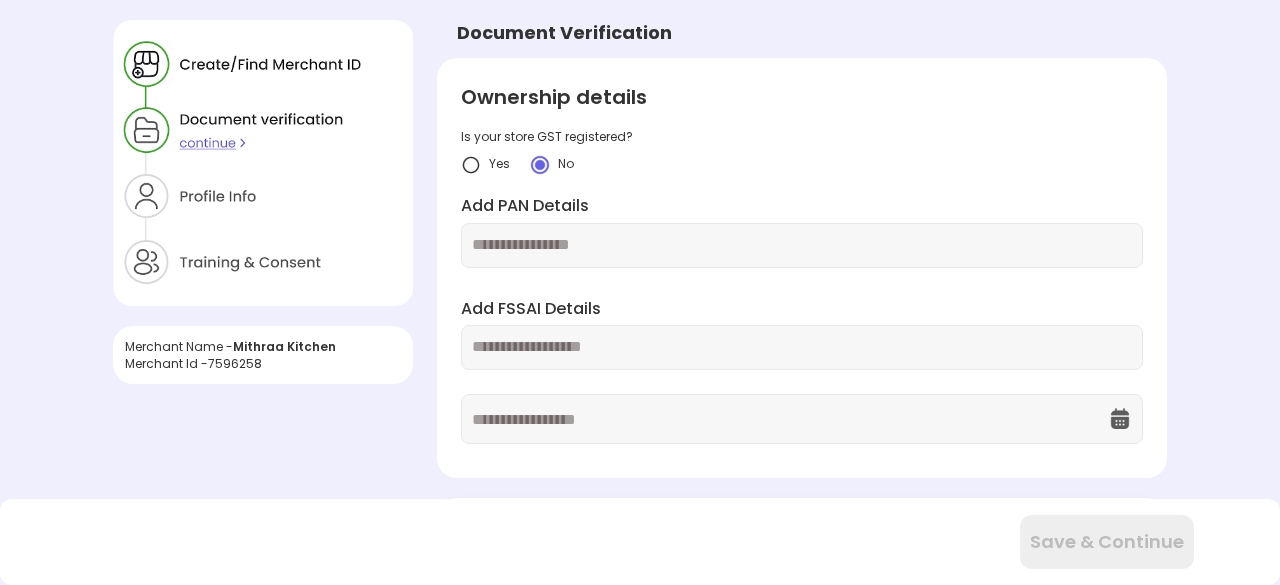 click at bounding box center (802, 245) 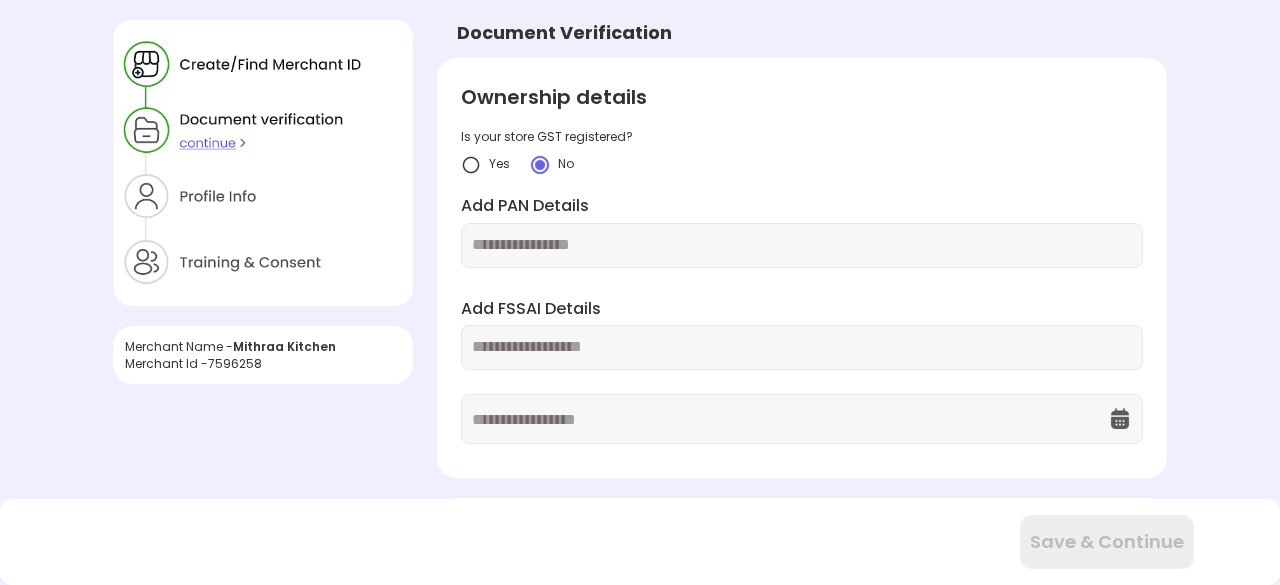 click at bounding box center [802, 245] 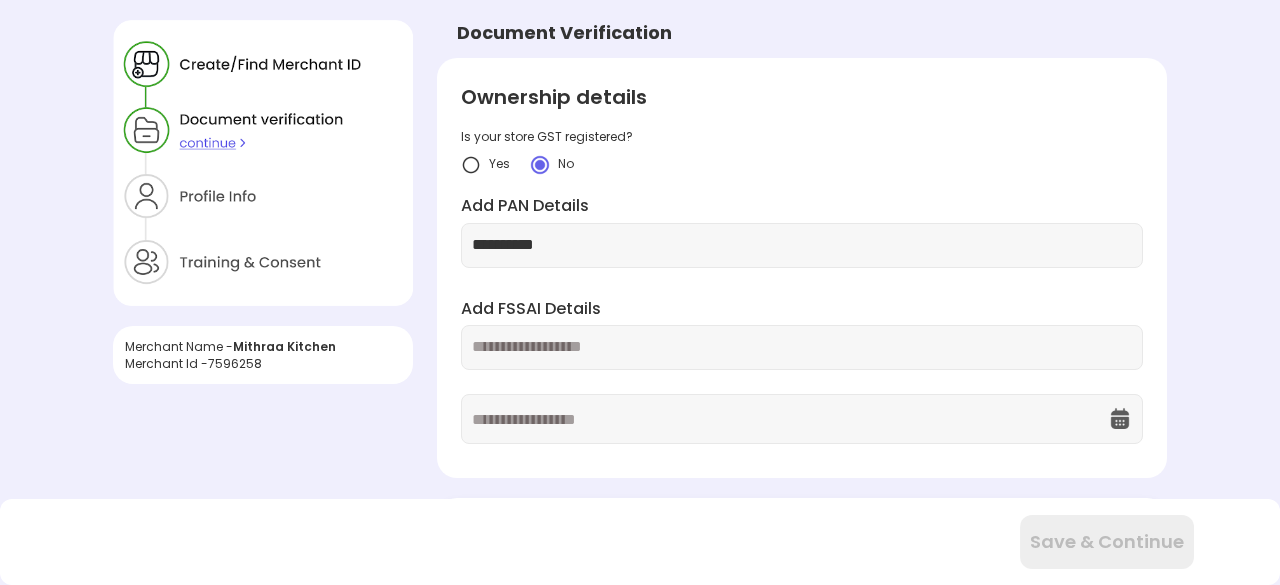 type on "**********" 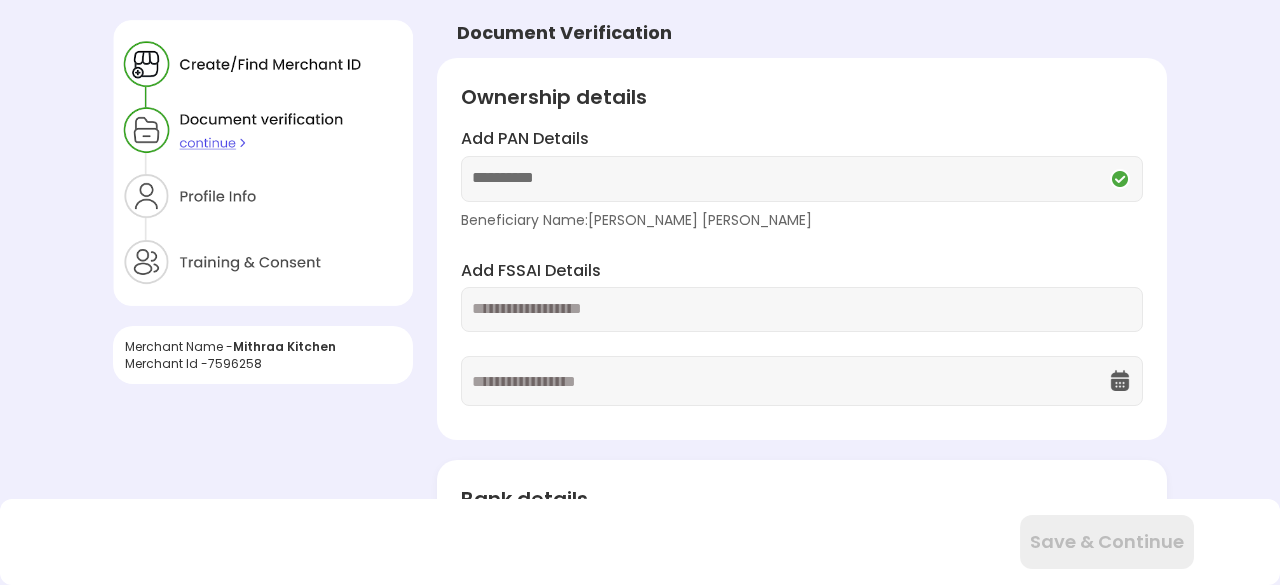 paste on "**********" 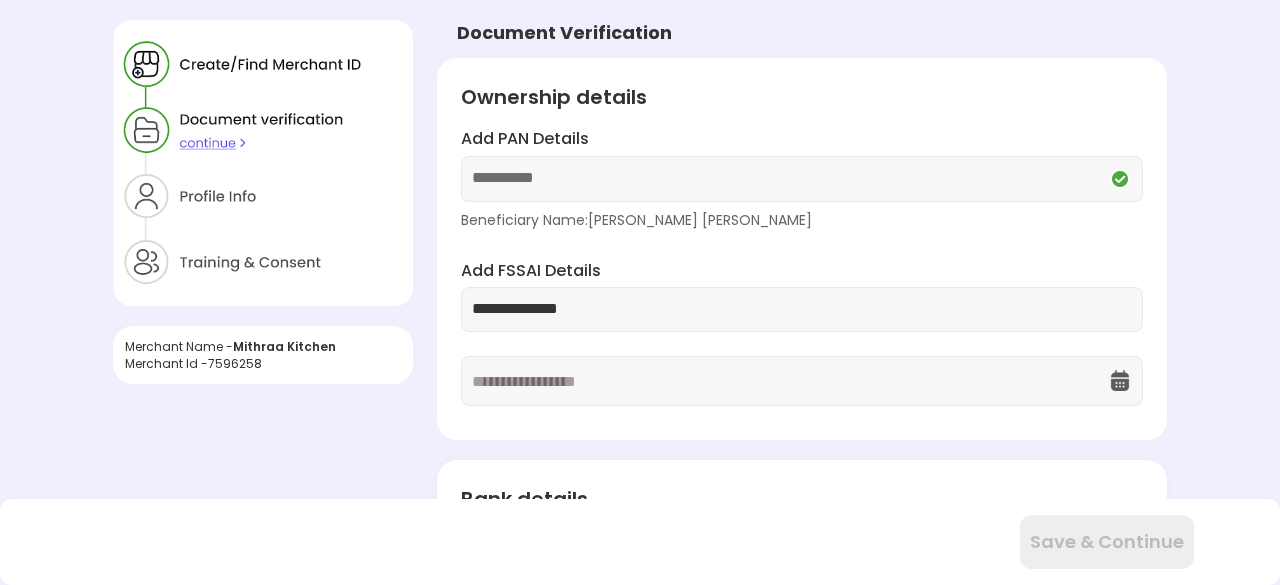 type on "**********" 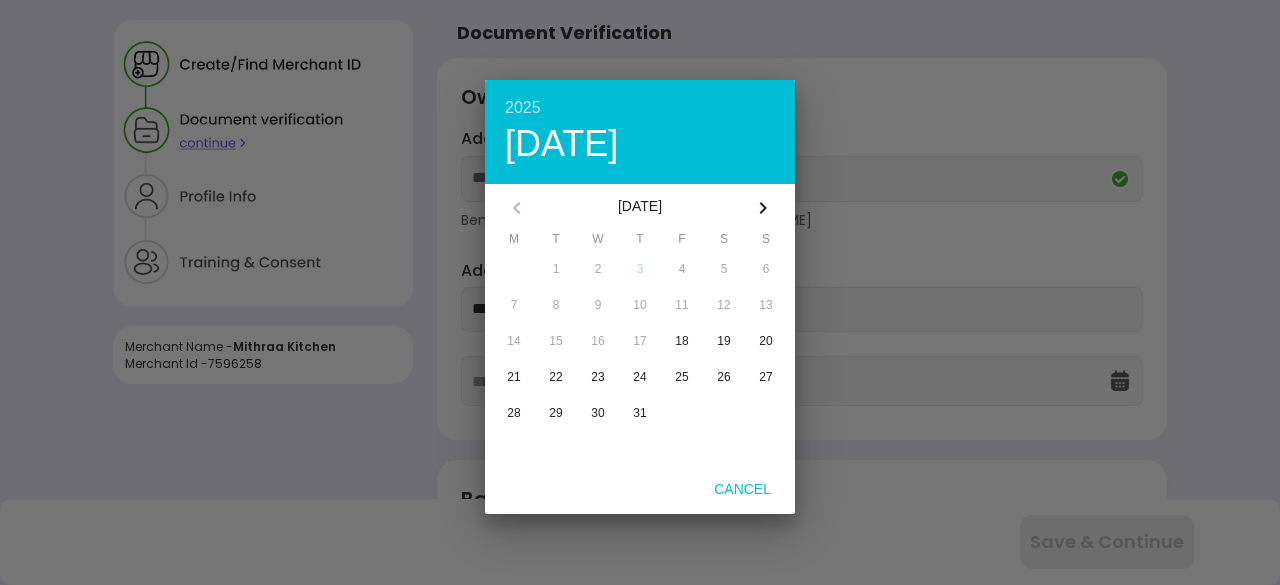 click on "[DATE]" at bounding box center (640, 208) 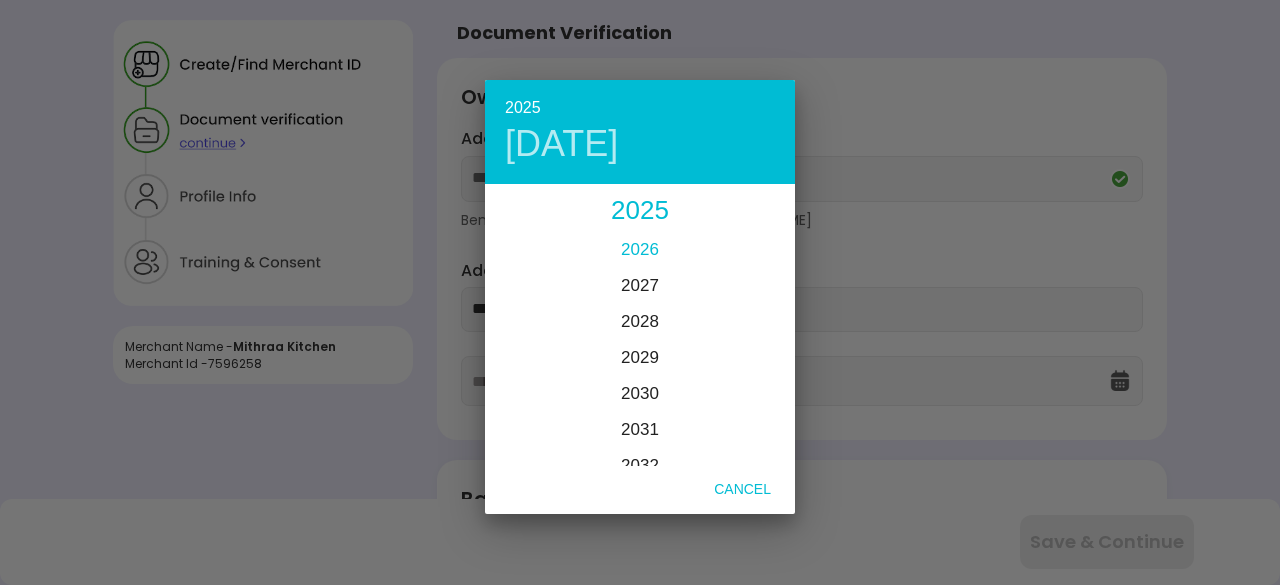click on "2026" at bounding box center (640, 251) 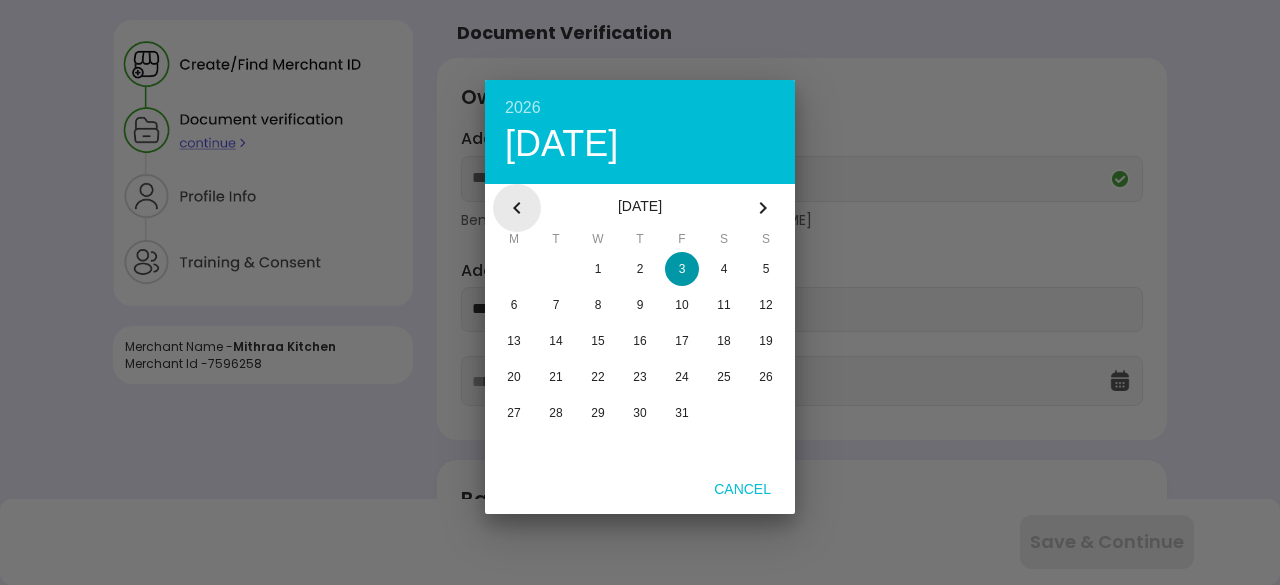 click 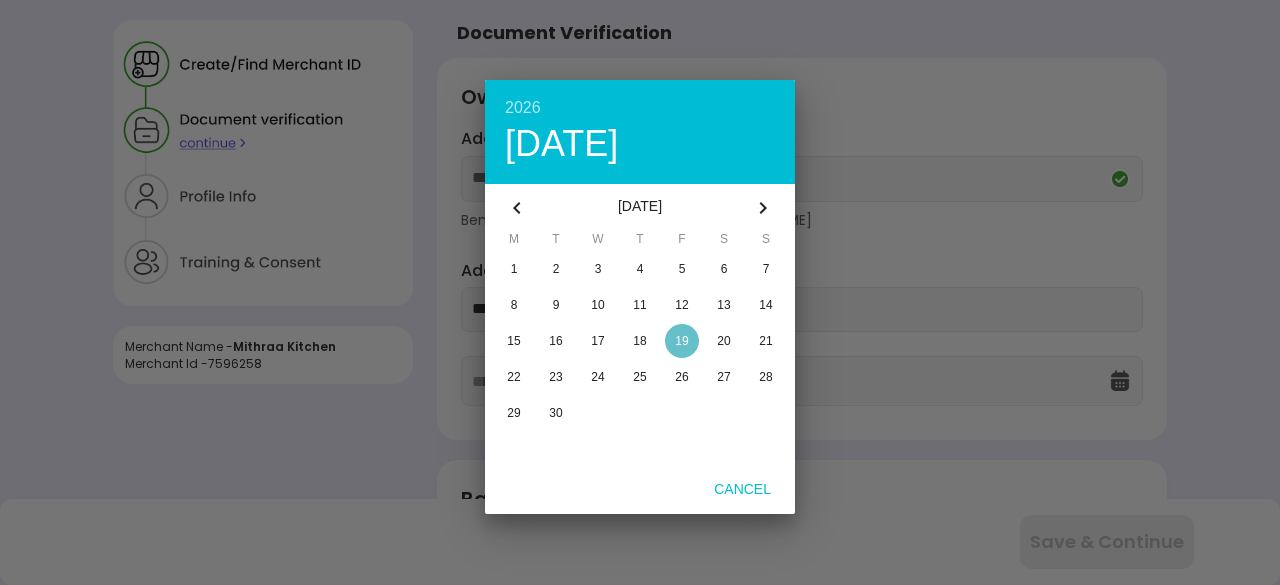 click on "19" at bounding box center (681, 341) 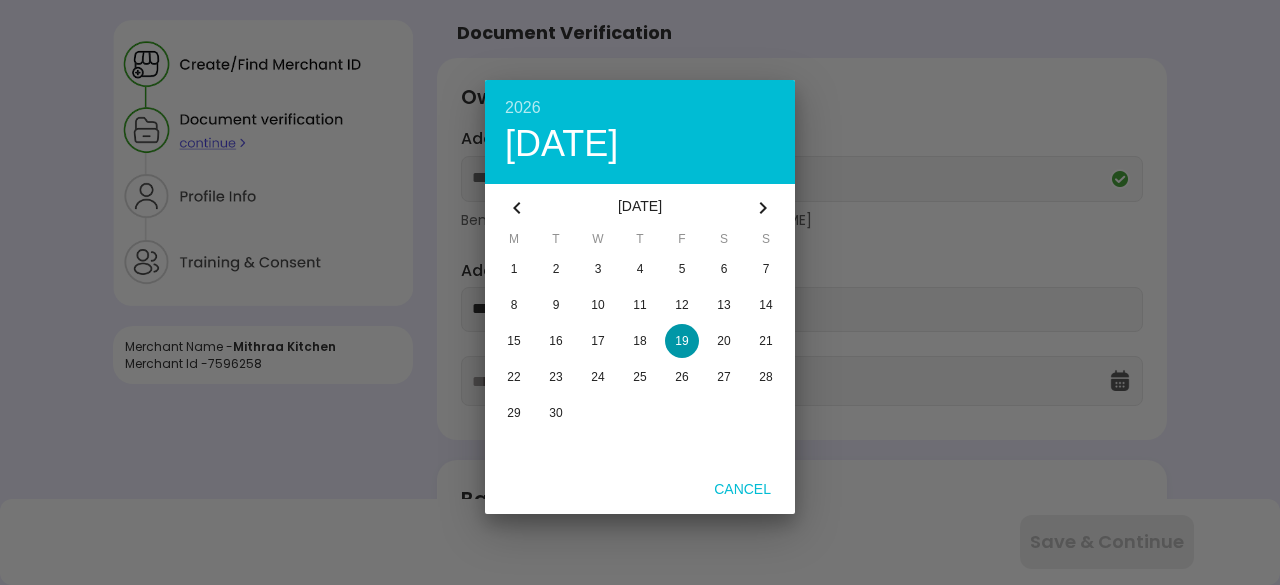 type on "**********" 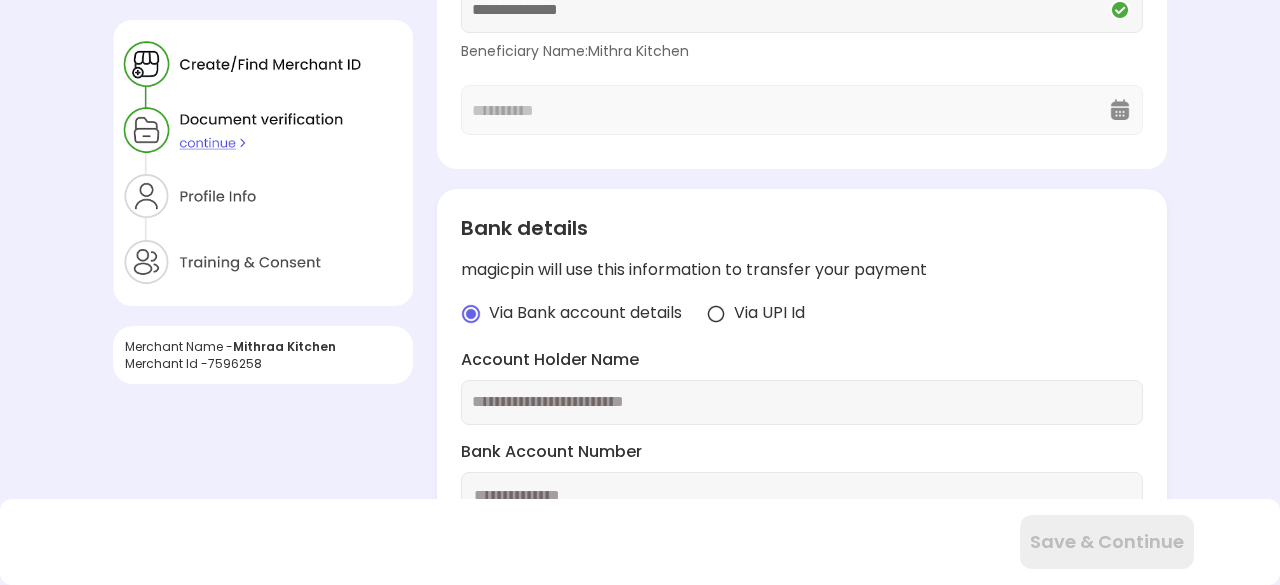 scroll, scrollTop: 400, scrollLeft: 0, axis: vertical 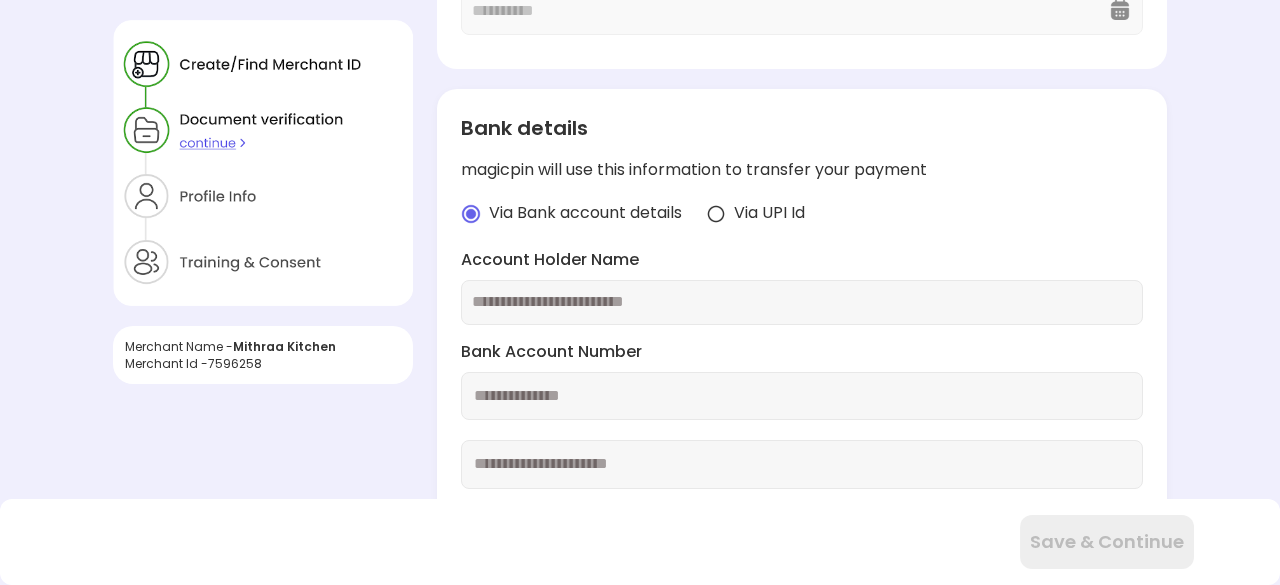 click at bounding box center (802, 302) 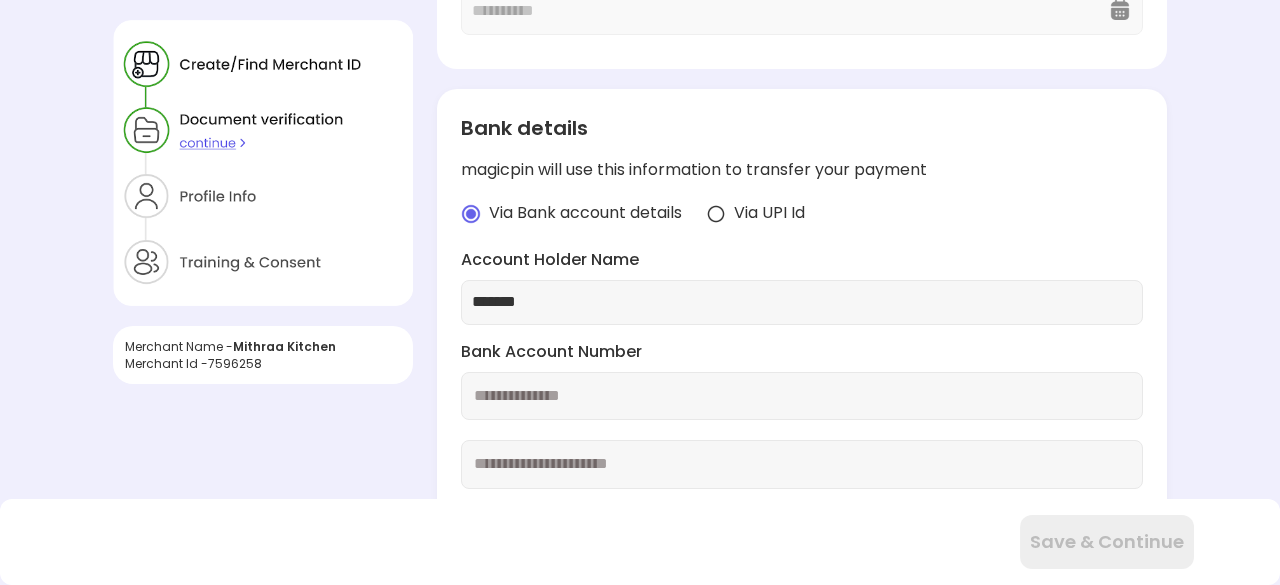 type on "*******" 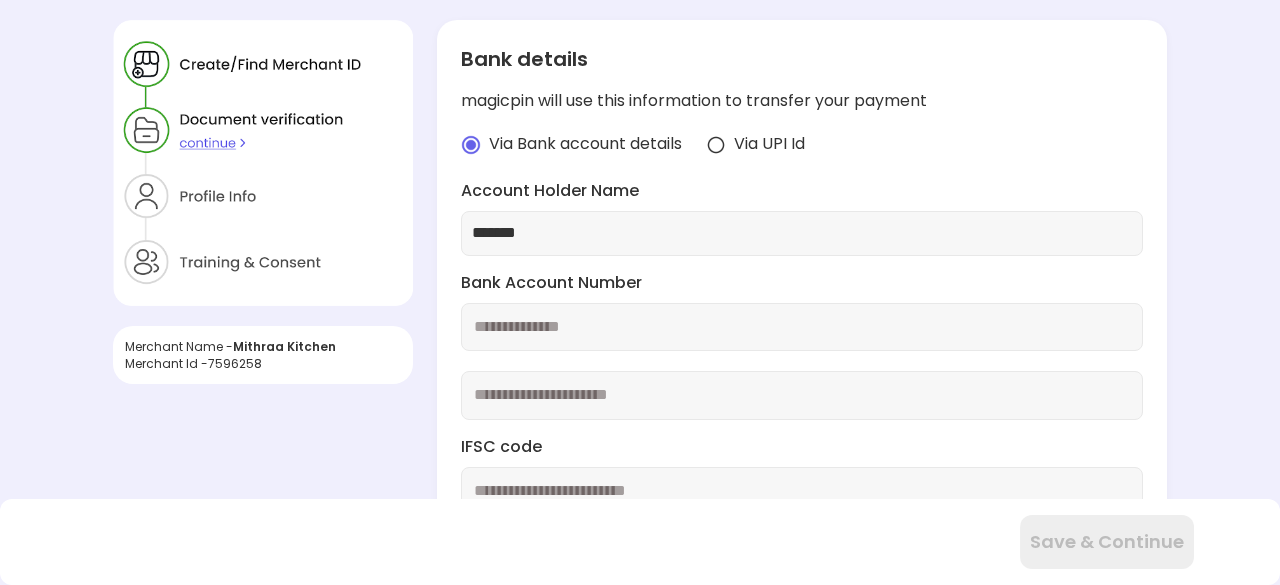 scroll, scrollTop: 500, scrollLeft: 0, axis: vertical 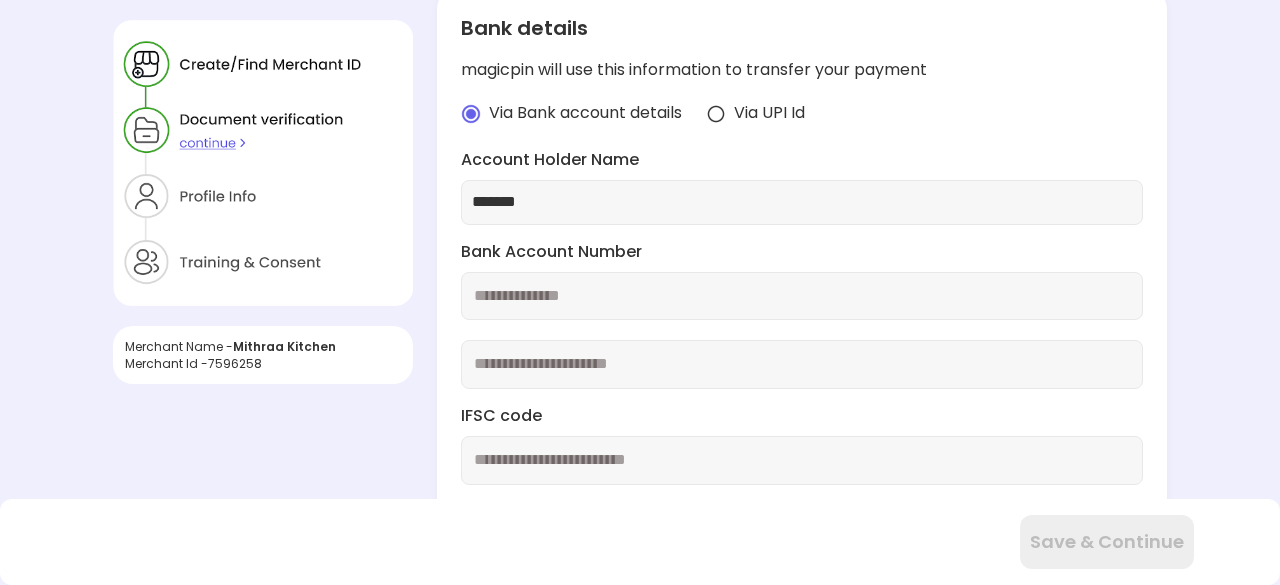 click at bounding box center [802, 364] 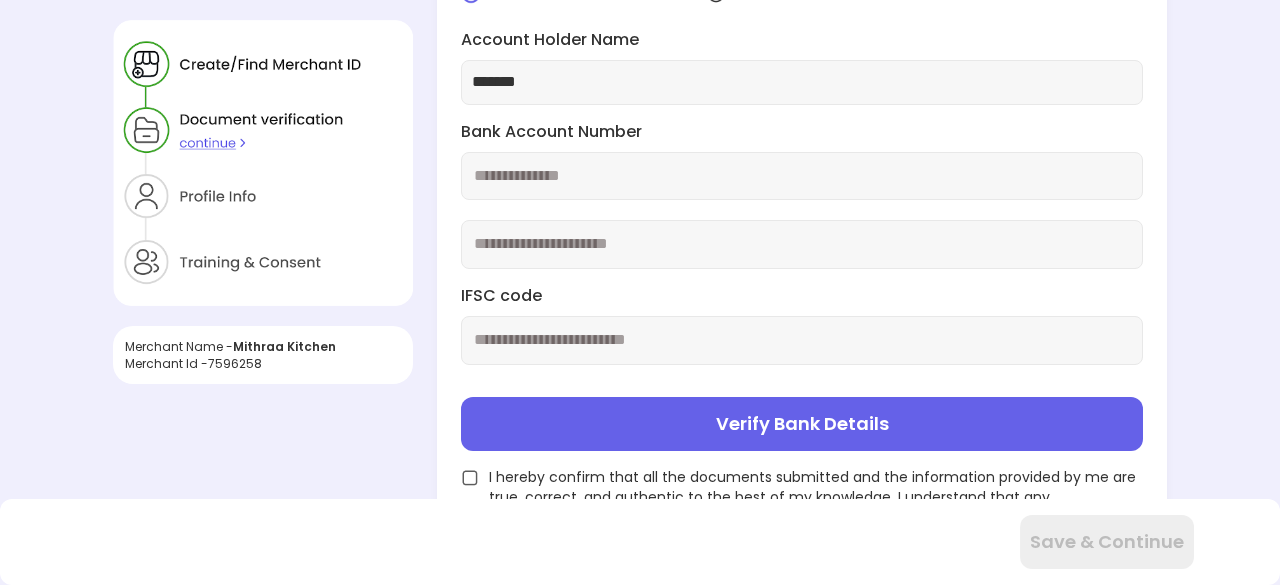 scroll, scrollTop: 624, scrollLeft: 0, axis: vertical 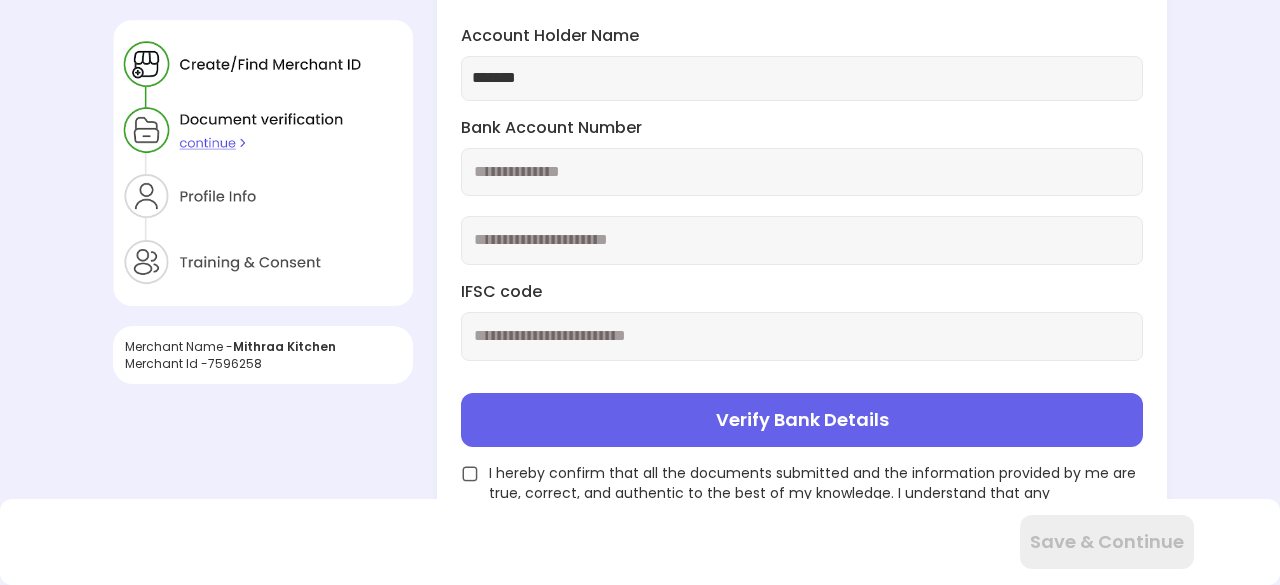 type on "**********" 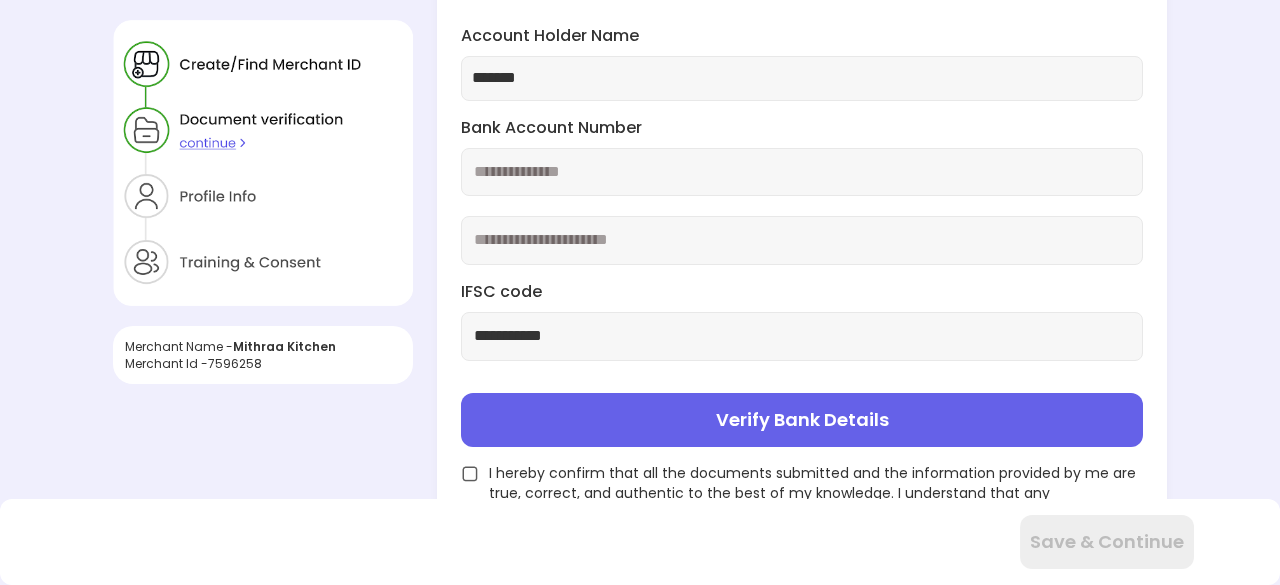 type on "**********" 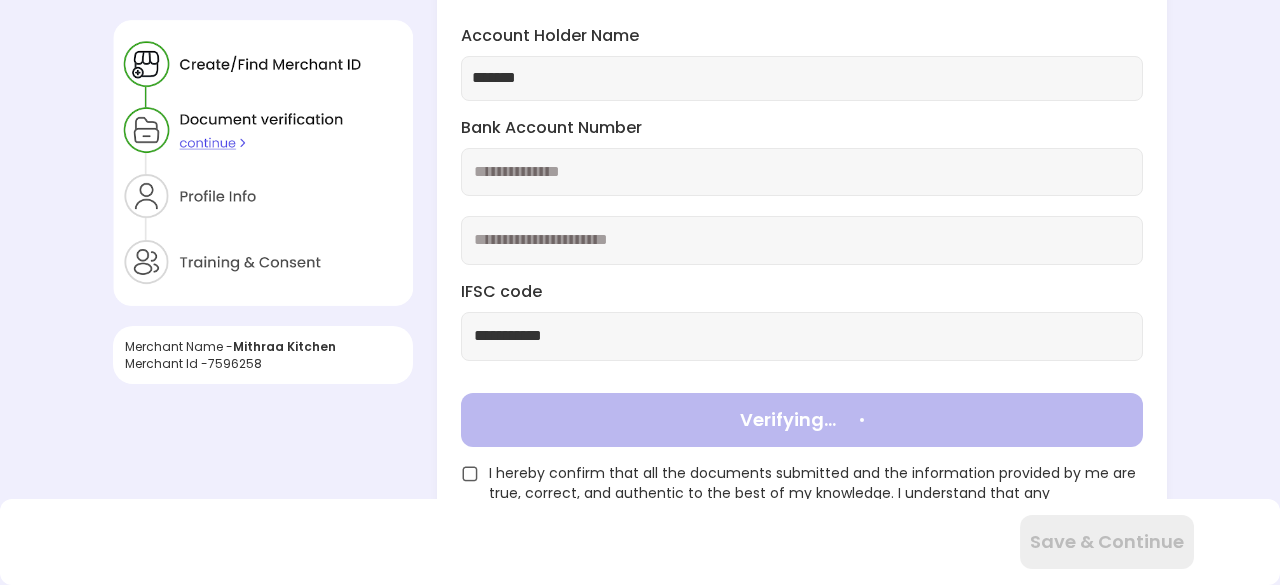 type on "*******" 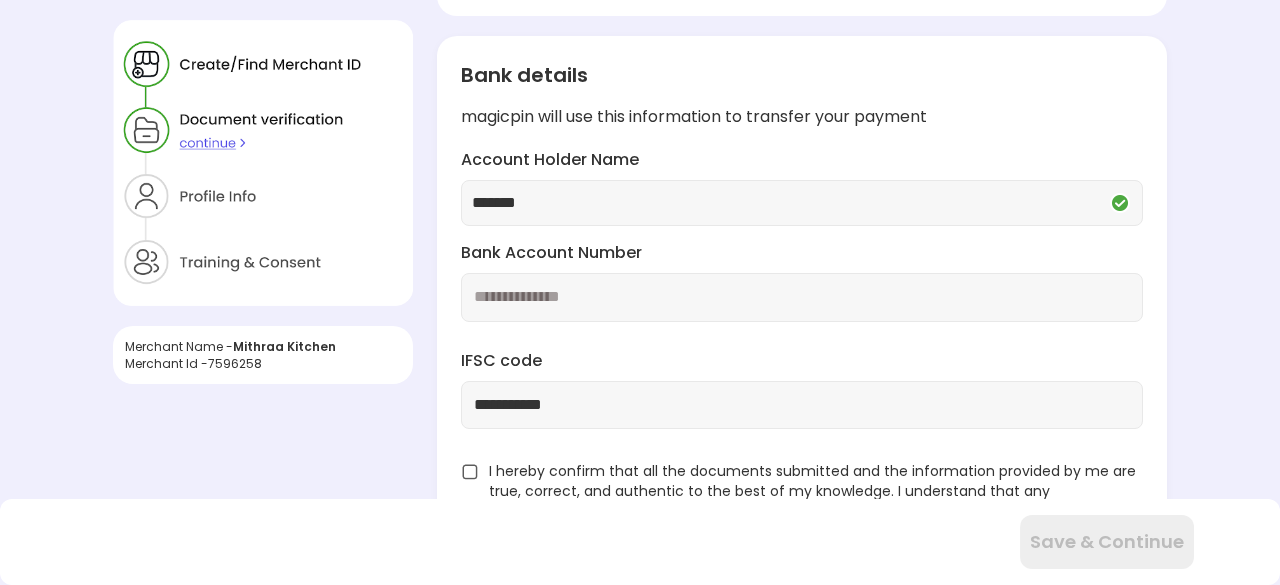 click at bounding box center (470, 472) 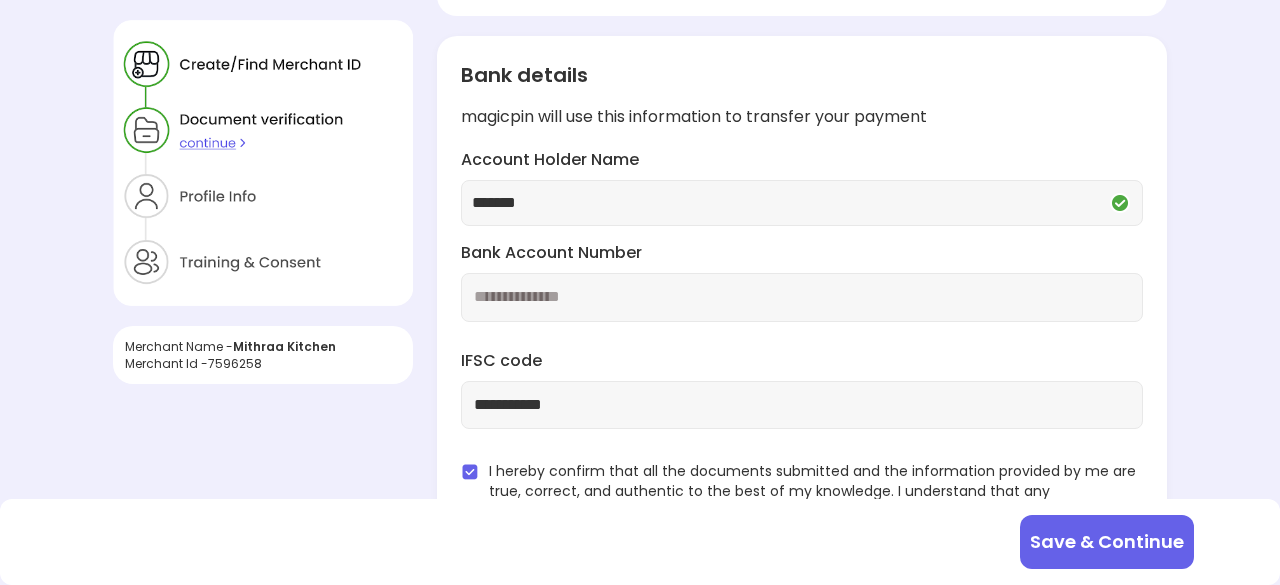 click on "Save & Continue" at bounding box center [1107, 542] 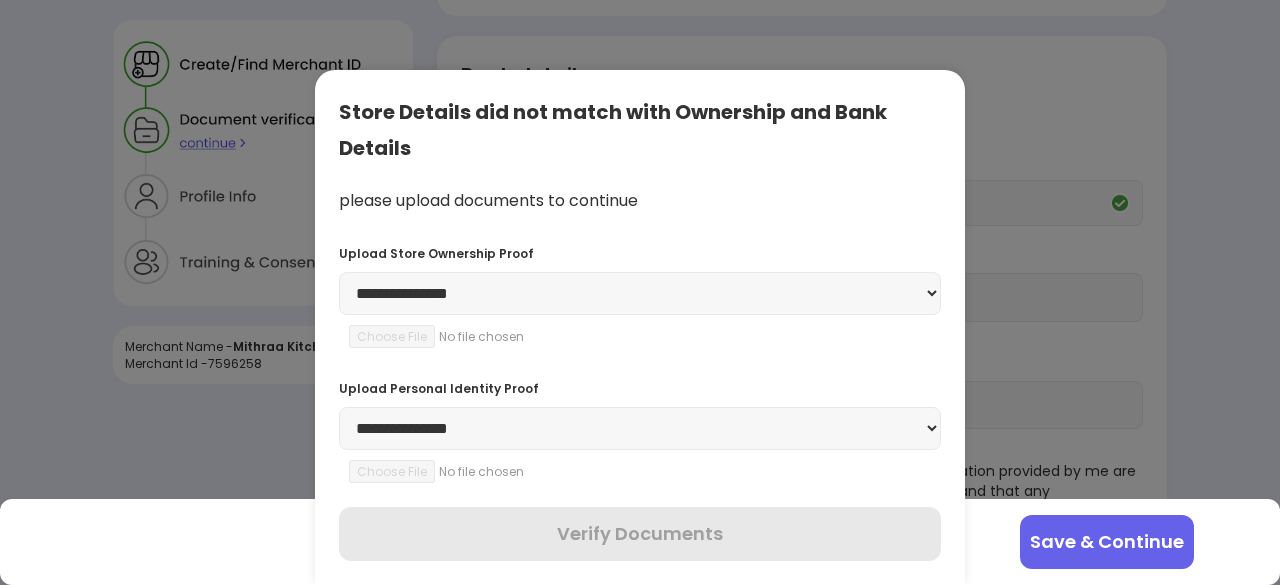 click on "**********" at bounding box center (640, 293) 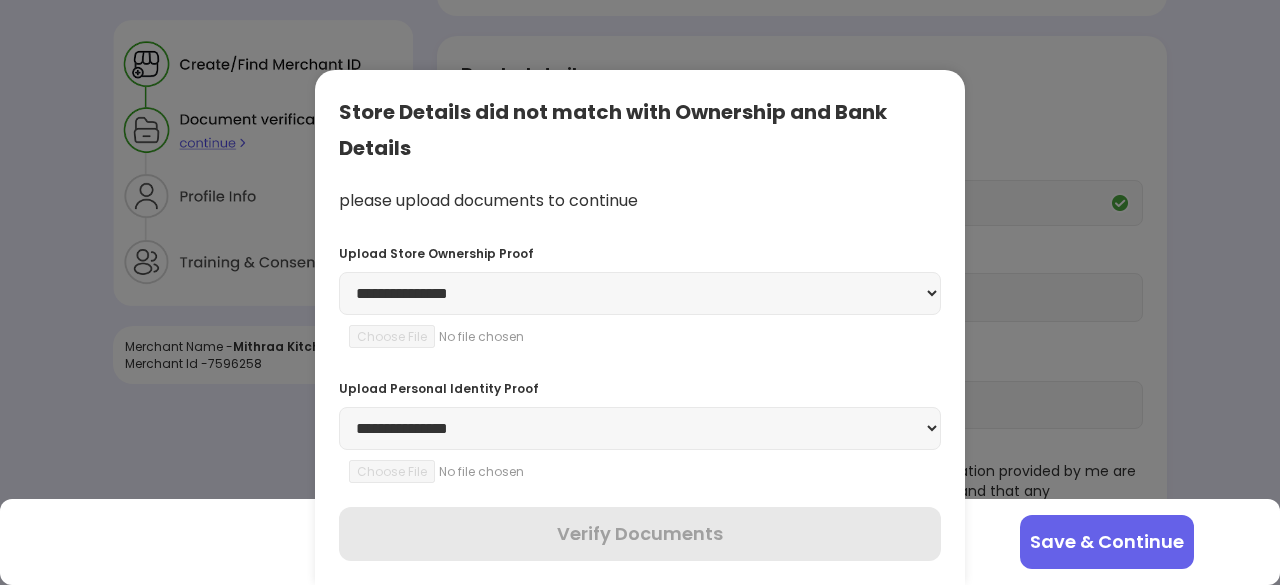 select on "**********" 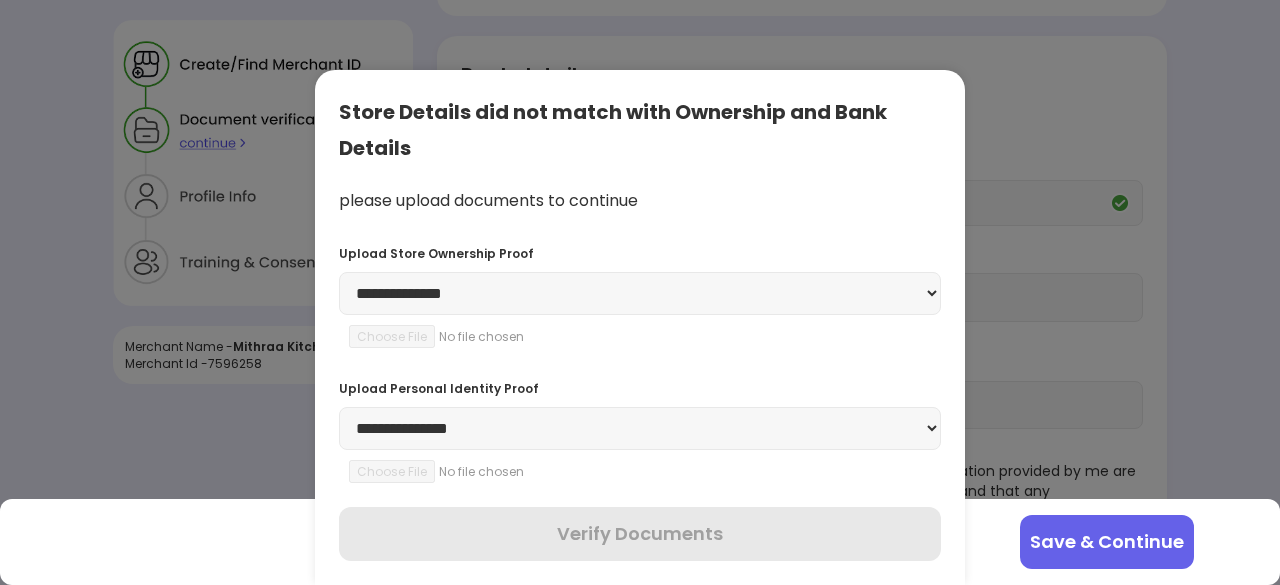 click on "**********" at bounding box center [640, 293] 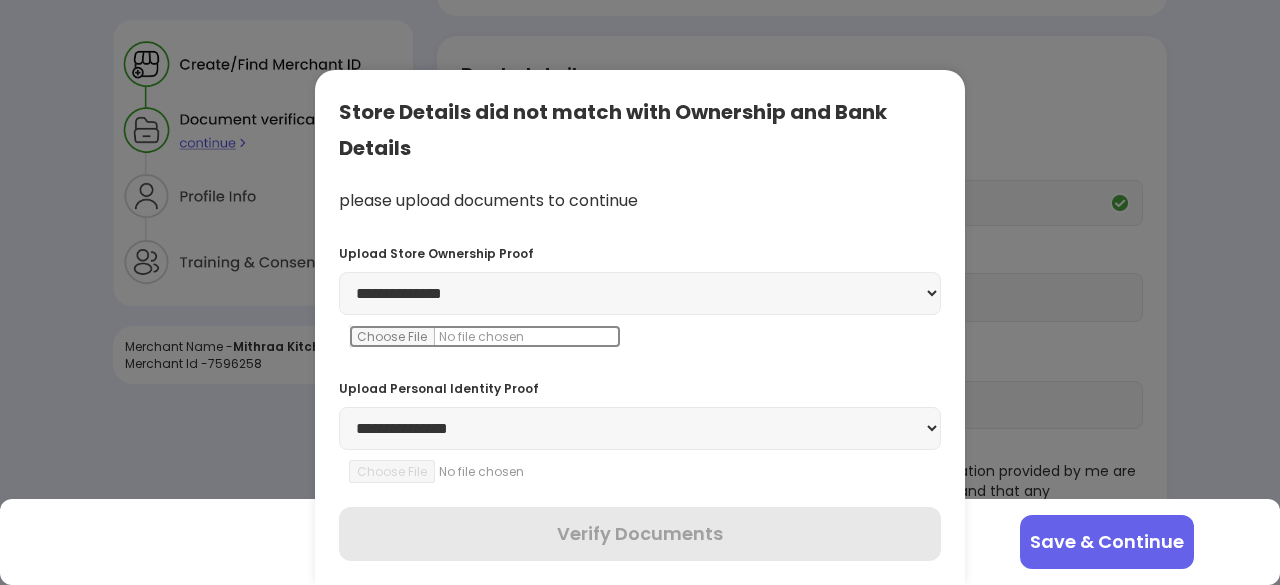click at bounding box center (485, 336) 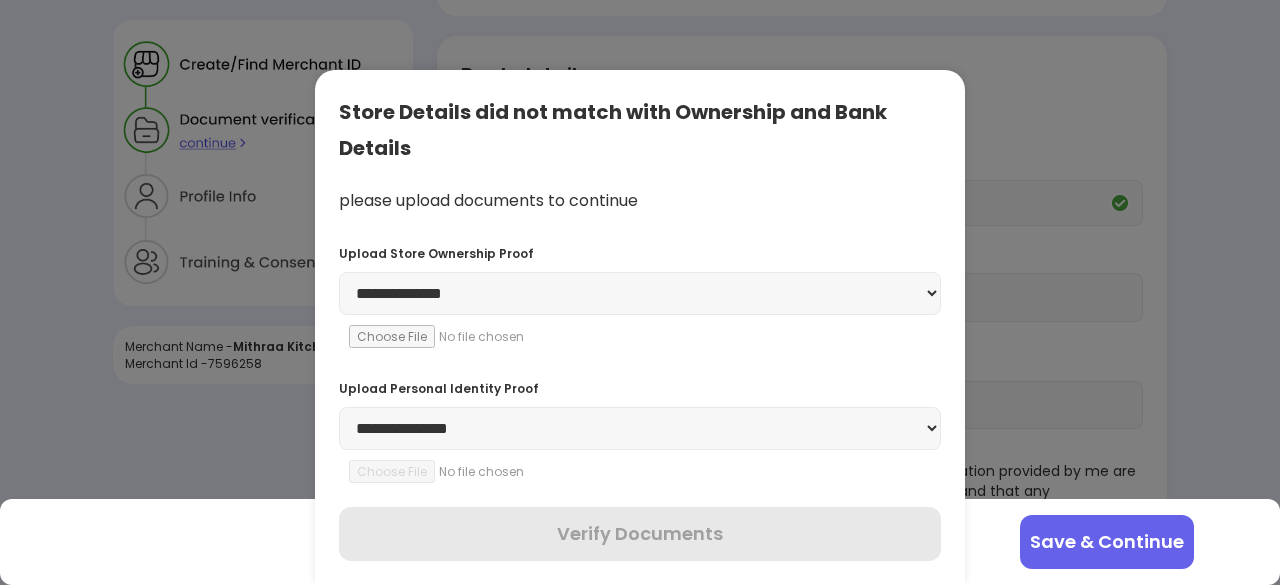 click on "**********" at bounding box center (640, 428) 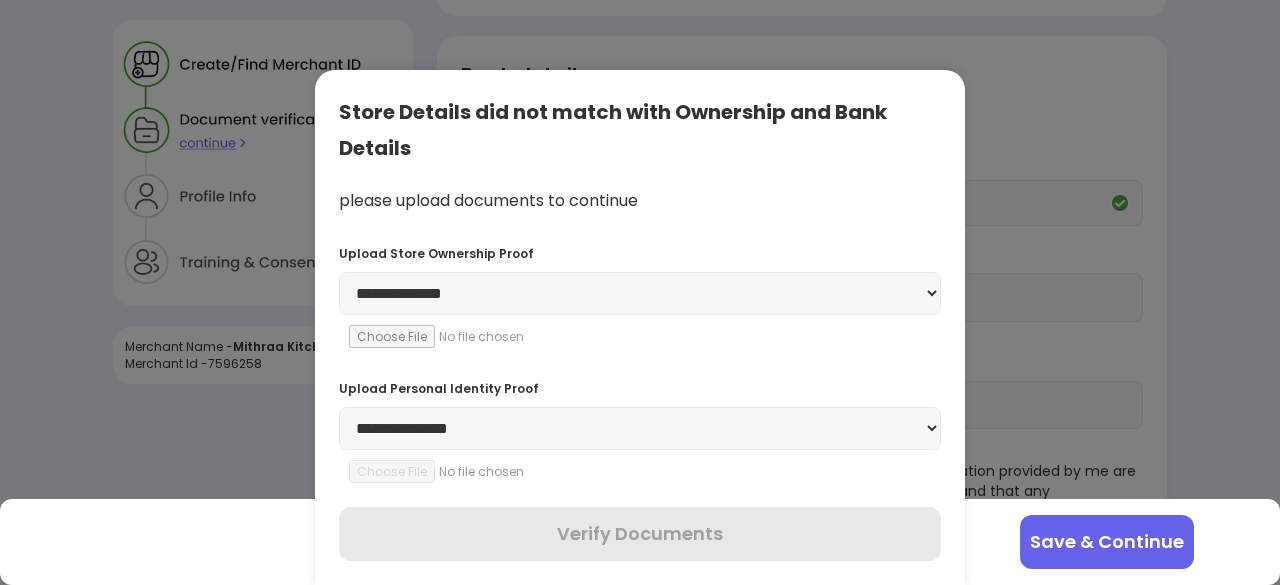 select on "********" 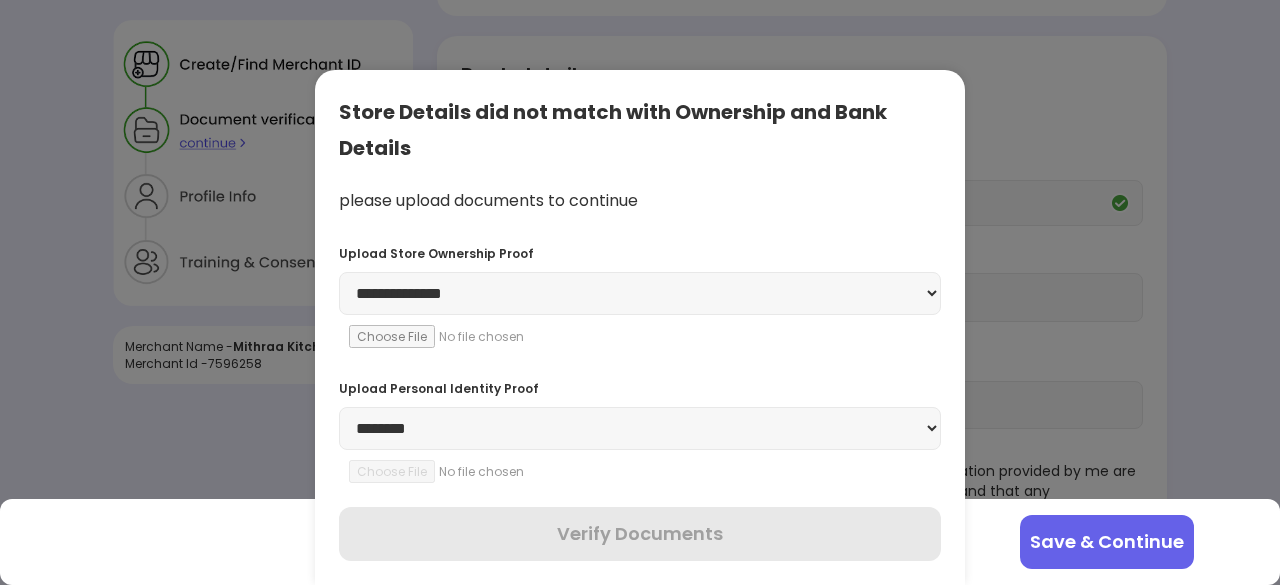 click on "**********" at bounding box center (640, 428) 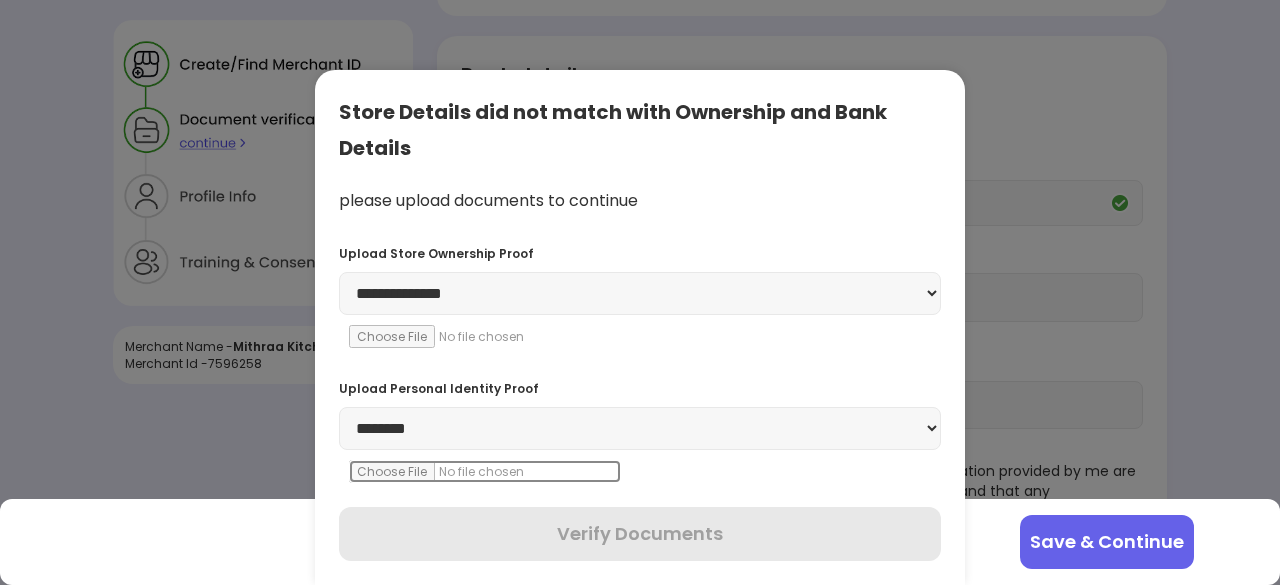 click at bounding box center (485, 471) 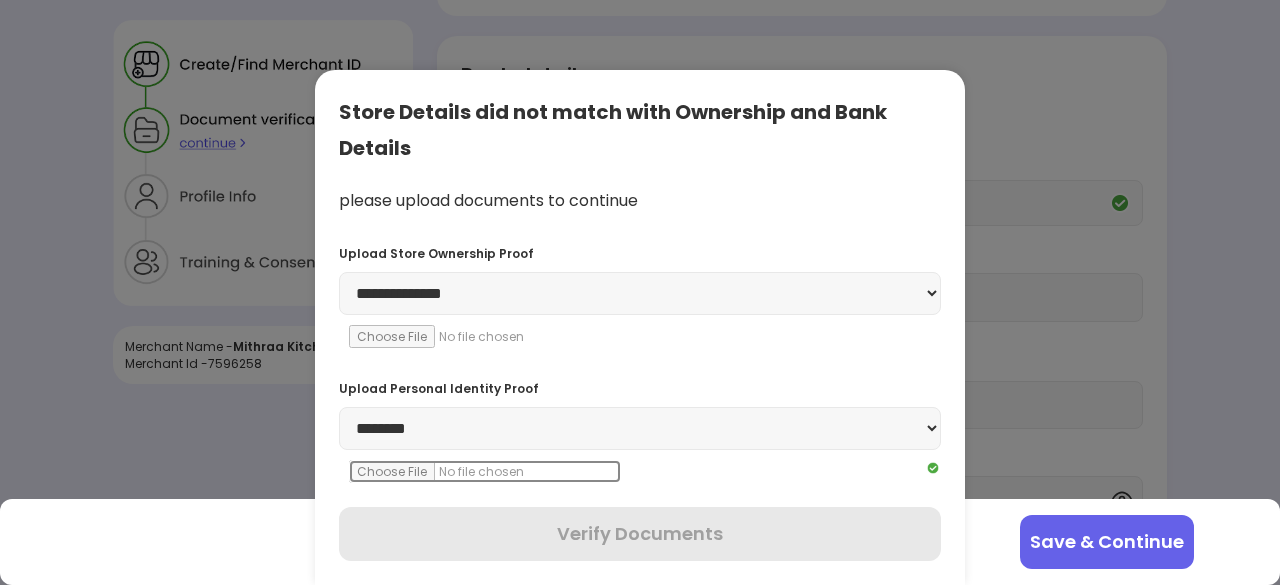 scroll, scrollTop: 528, scrollLeft: 0, axis: vertical 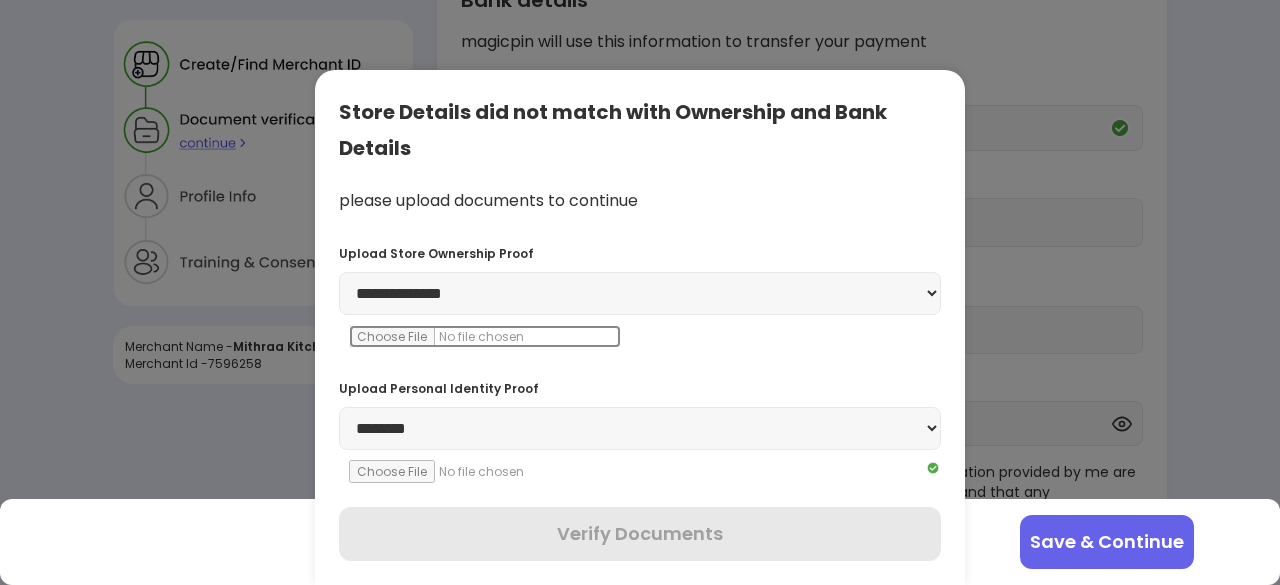 click at bounding box center [485, 336] 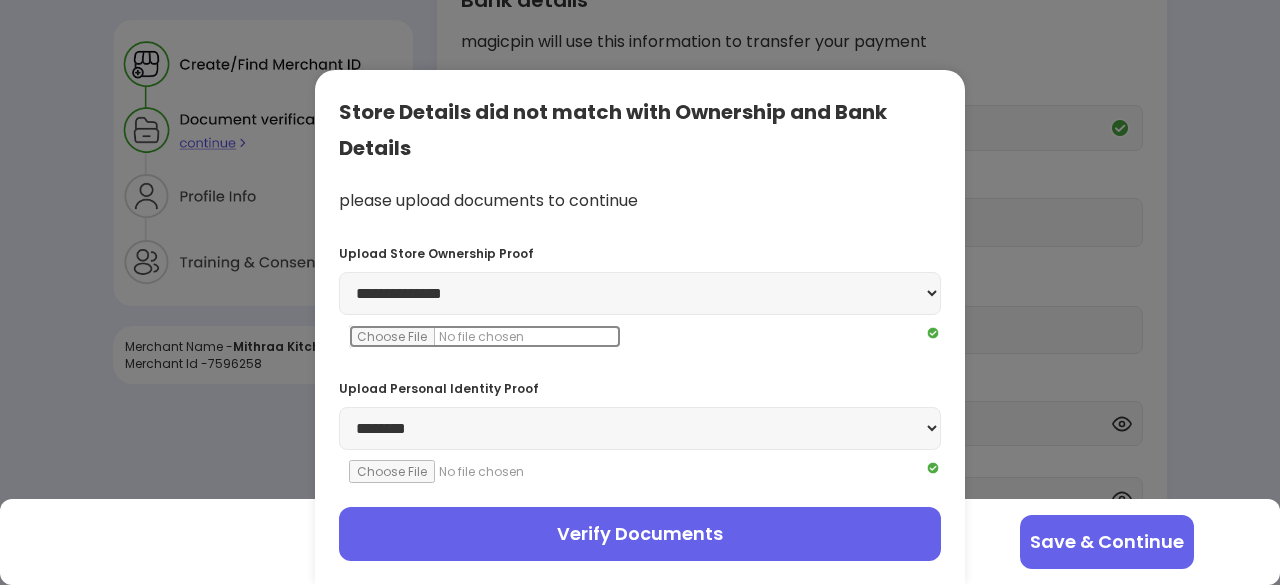 scroll, scrollTop: 603, scrollLeft: 0, axis: vertical 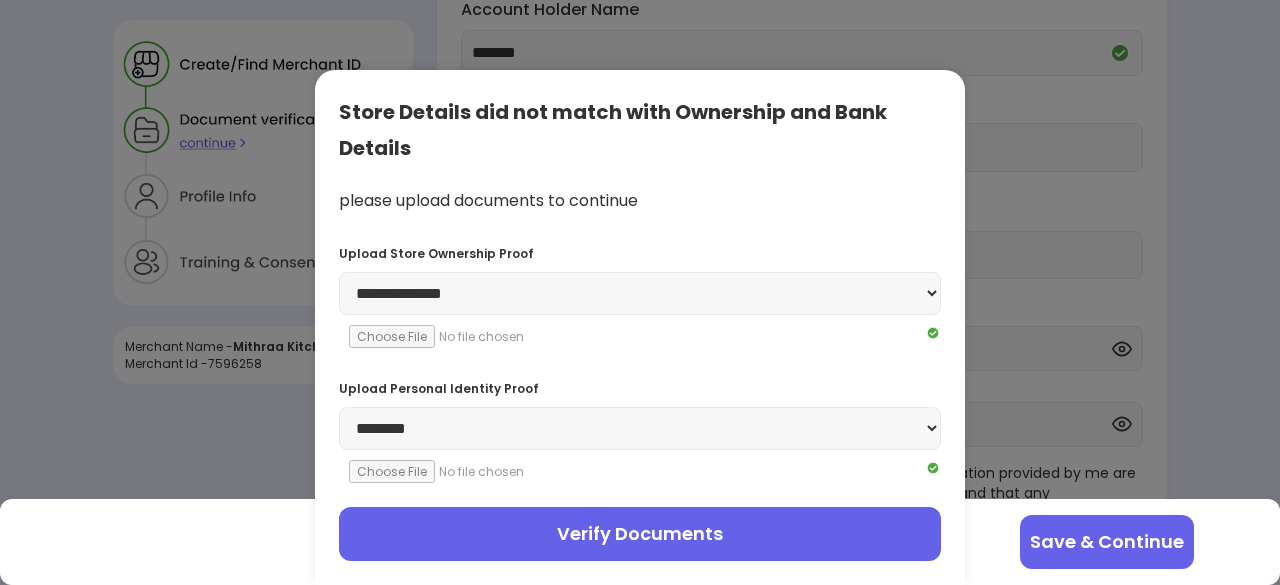 click on "Verify Documents" at bounding box center (640, 534) 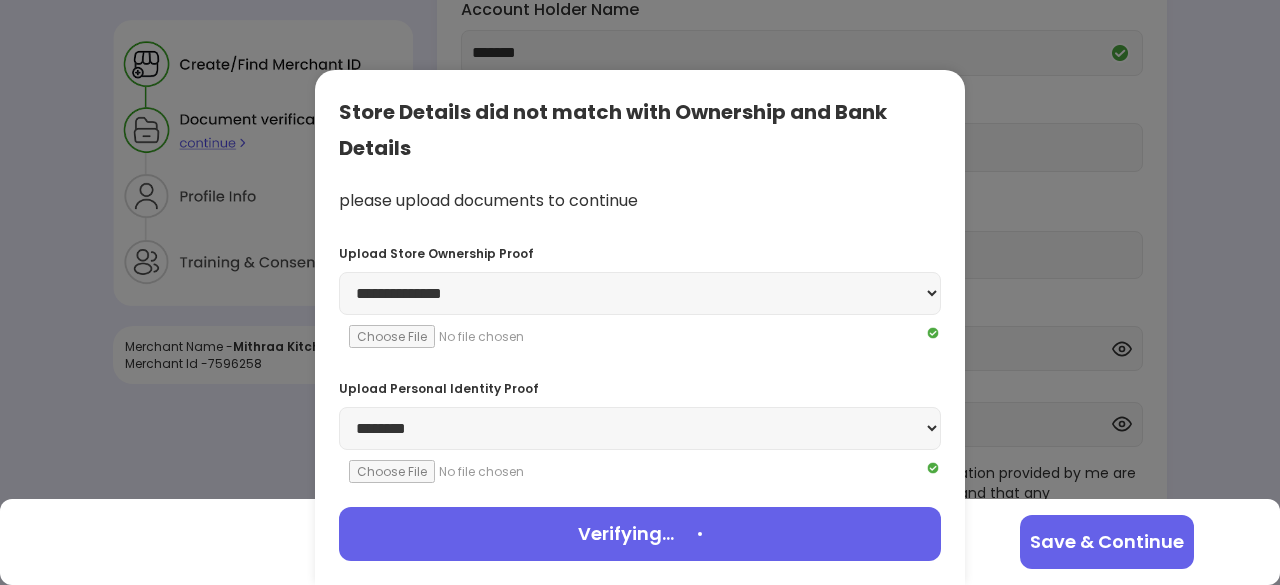 scroll, scrollTop: 0, scrollLeft: 0, axis: both 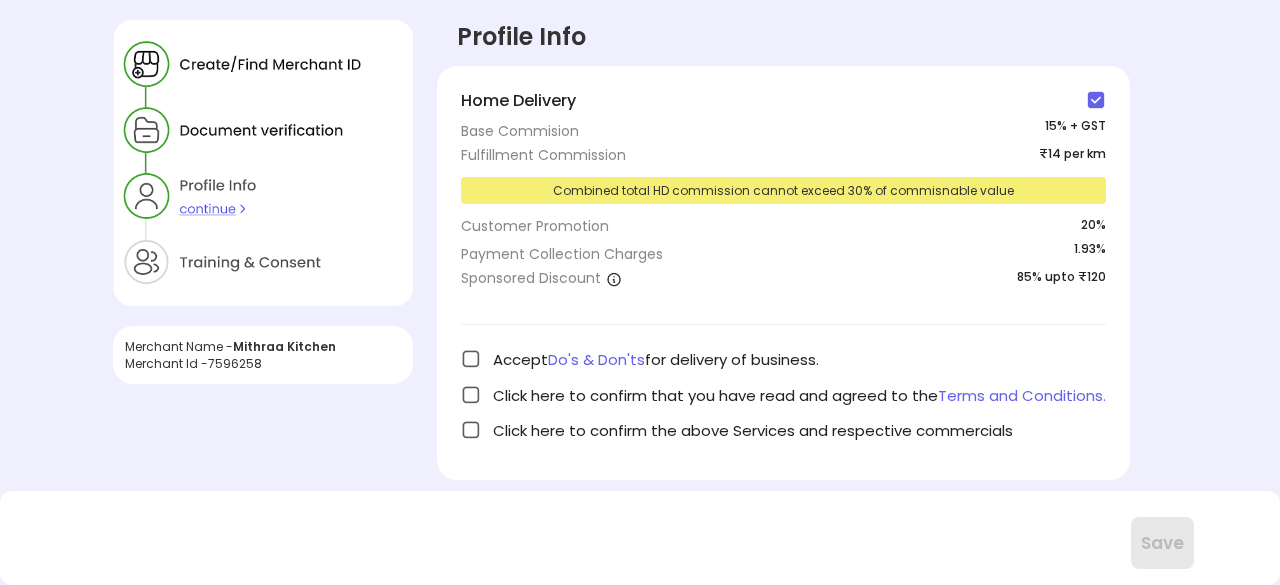 click at bounding box center (471, 359) 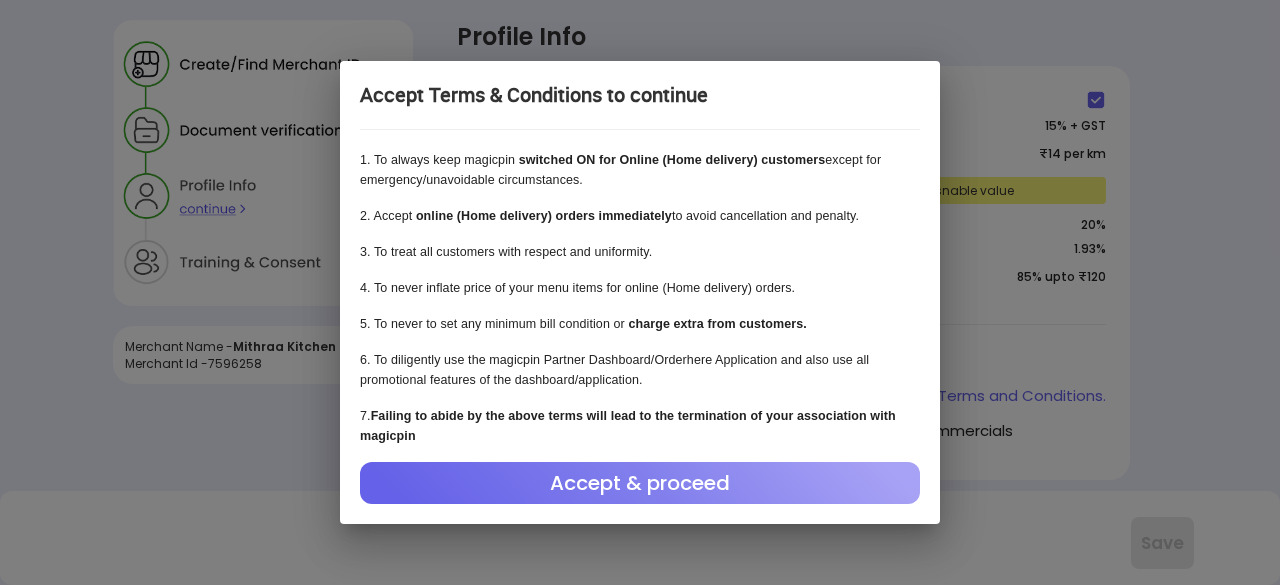click on "Accept & proceed" at bounding box center [640, 483] 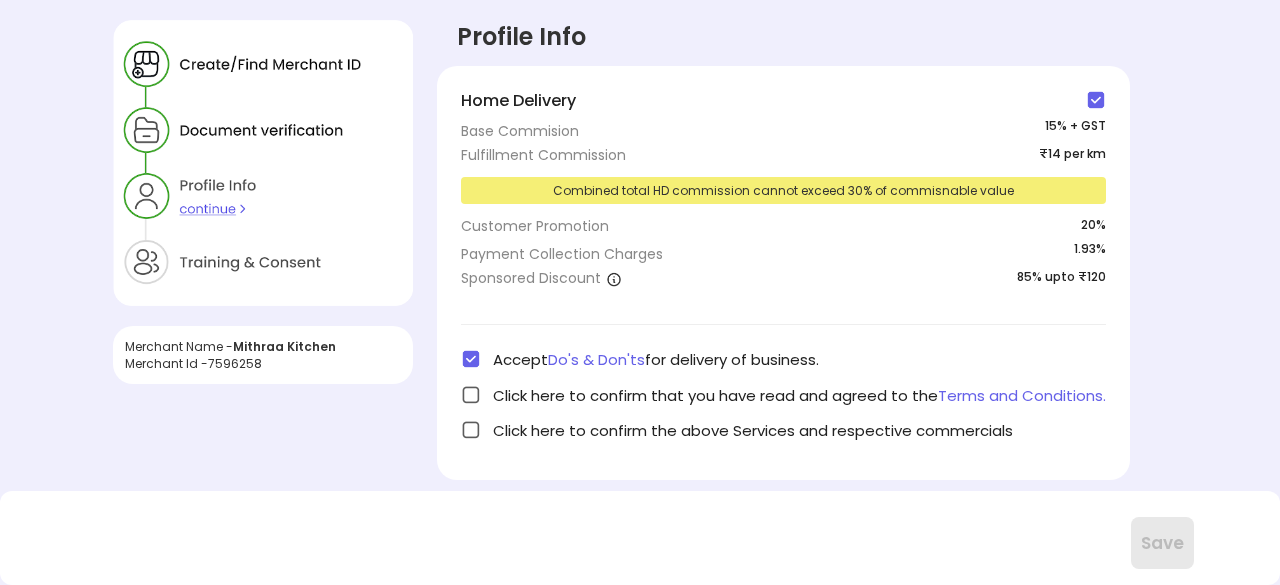 click at bounding box center (471, 395) 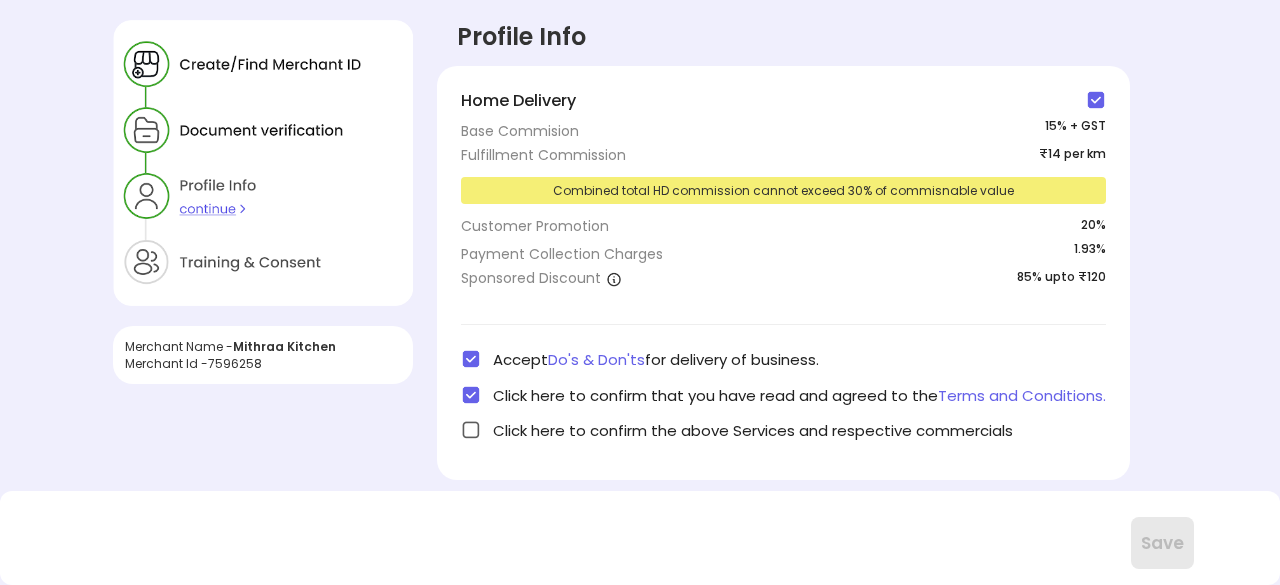 click at bounding box center [471, 430] 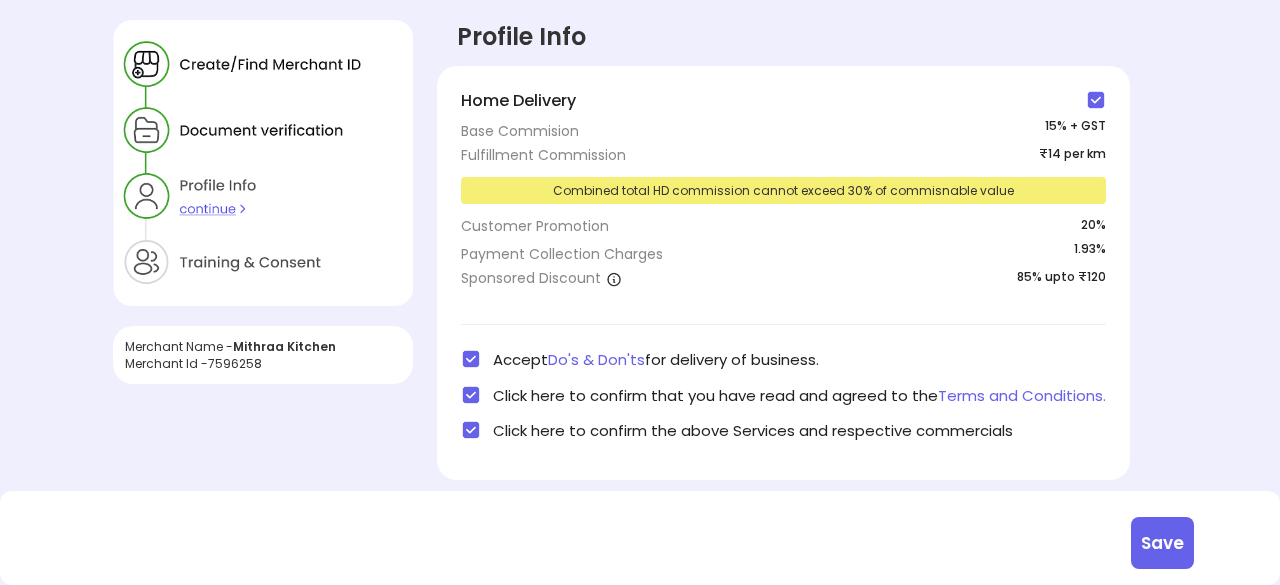 click on "Save" at bounding box center [1162, 543] 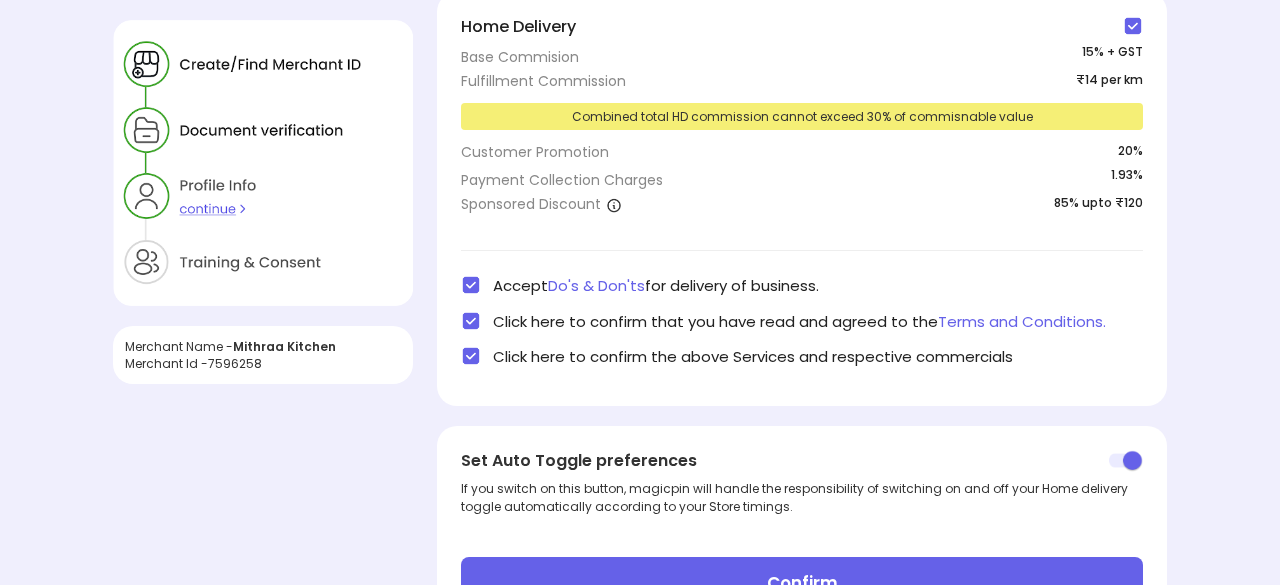 scroll, scrollTop: 161, scrollLeft: 0, axis: vertical 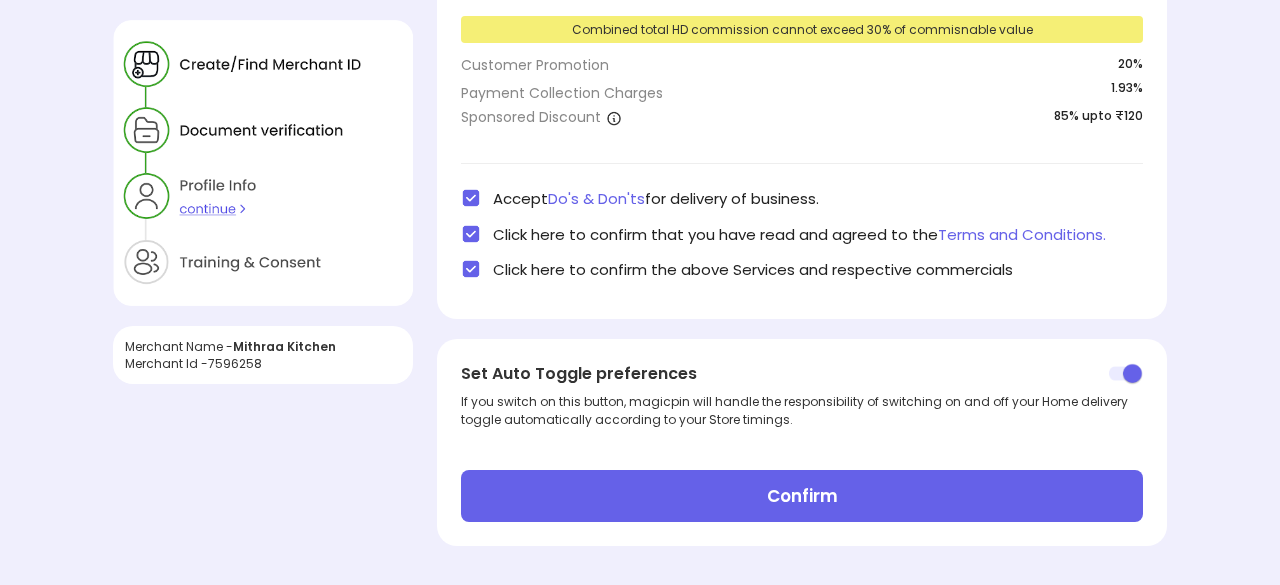 click on "Confirm" at bounding box center [802, 496] 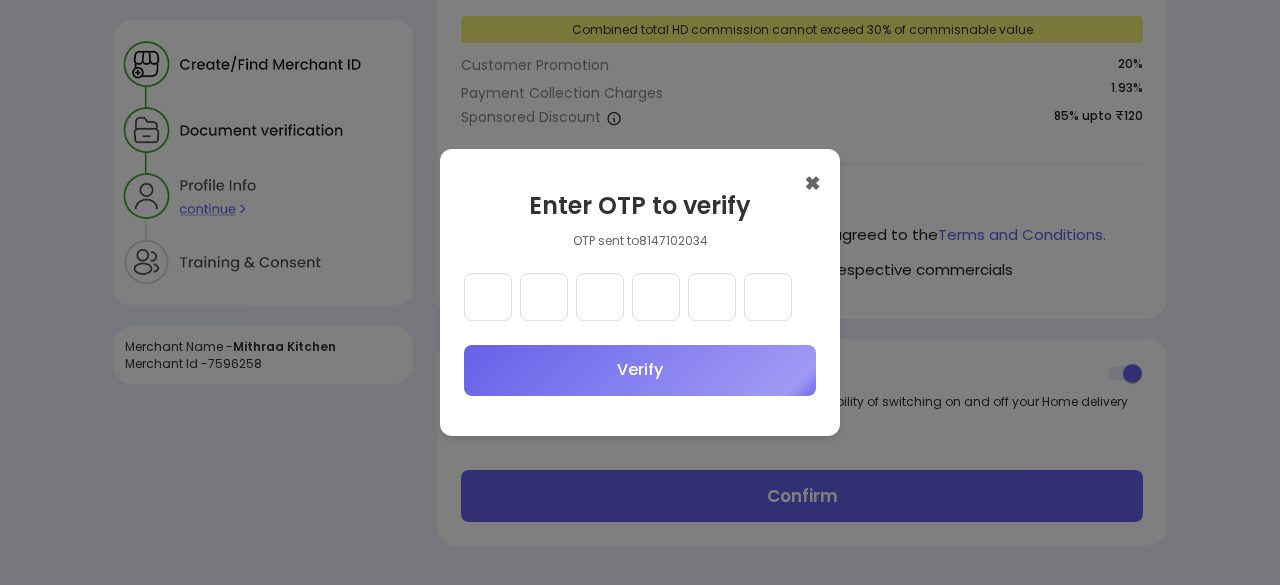 click at bounding box center (488, 297) 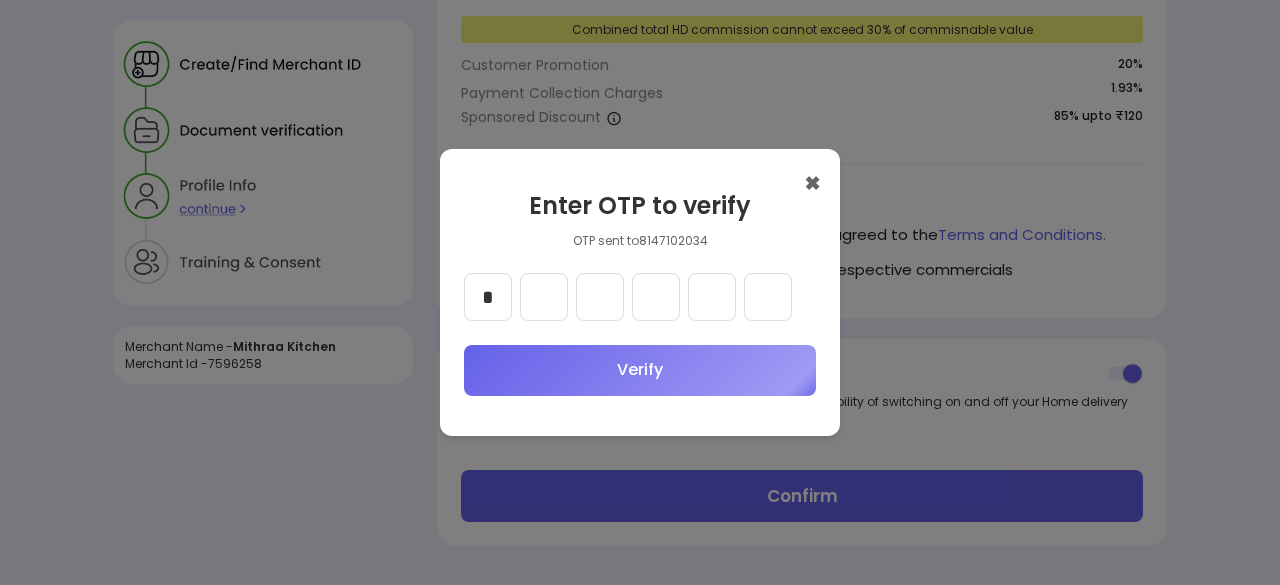type on "*" 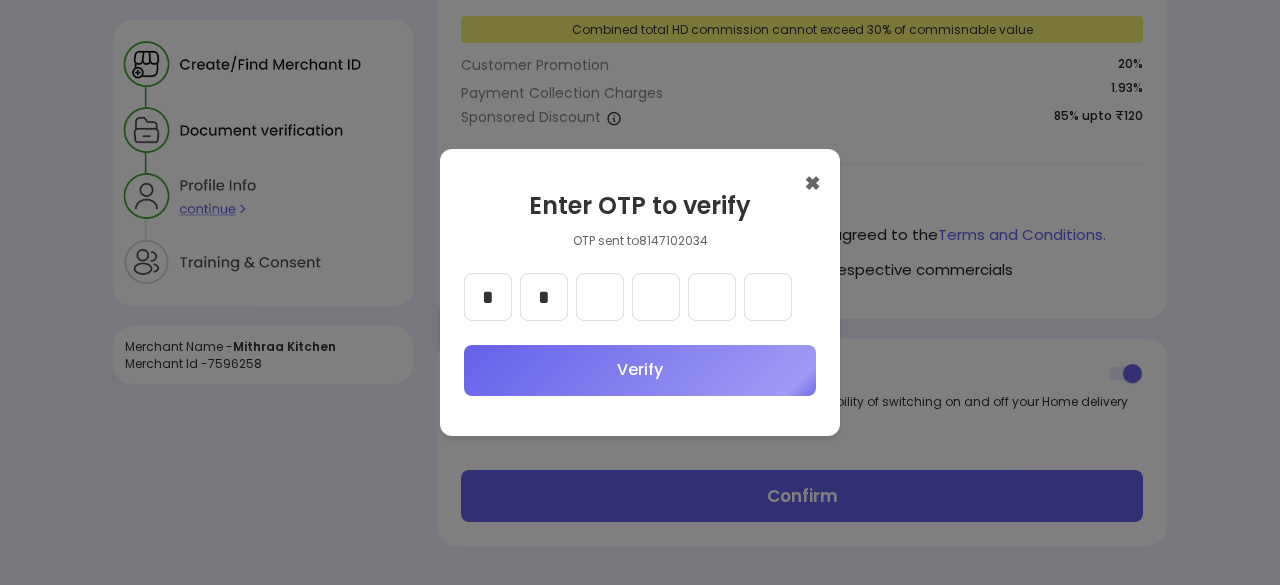 type on "*" 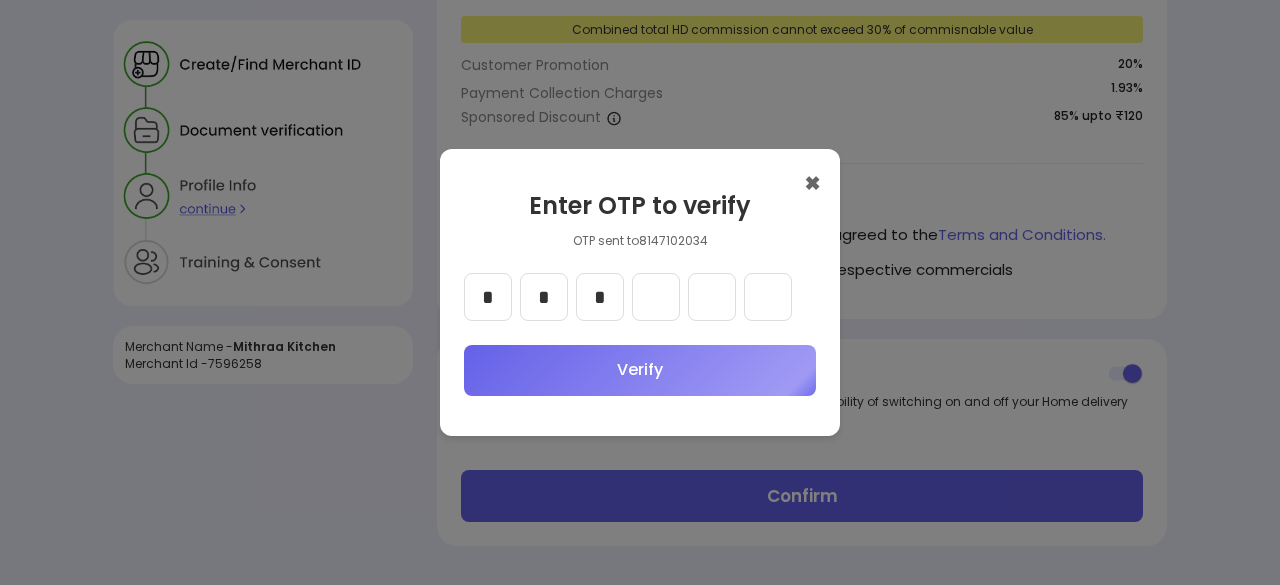 type on "*" 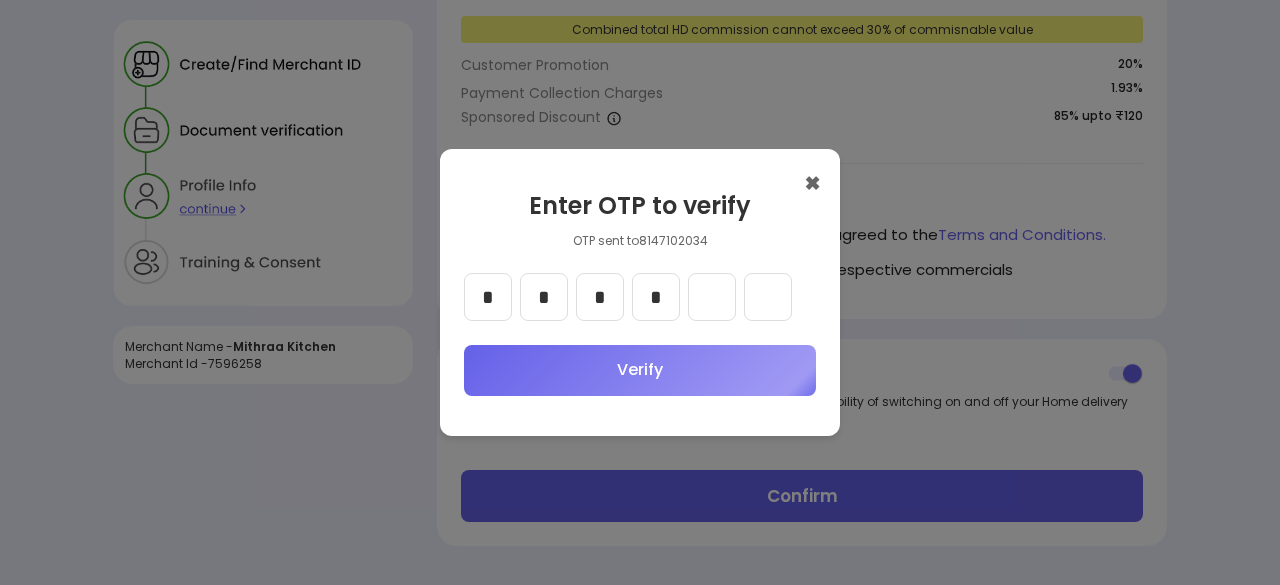 type on "*" 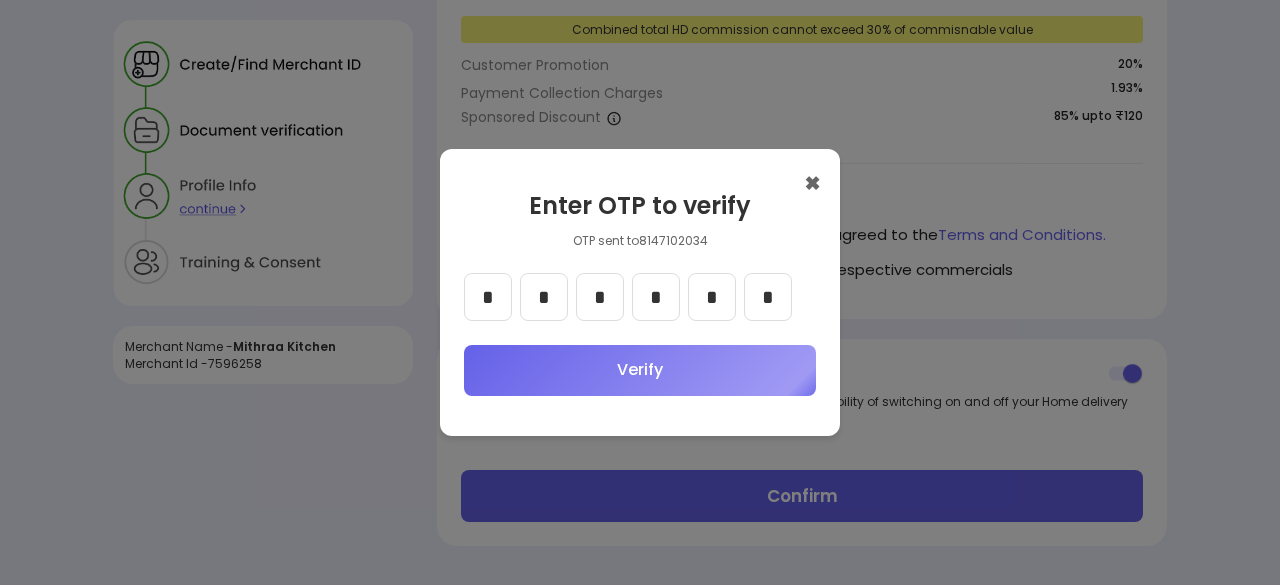 type on "*" 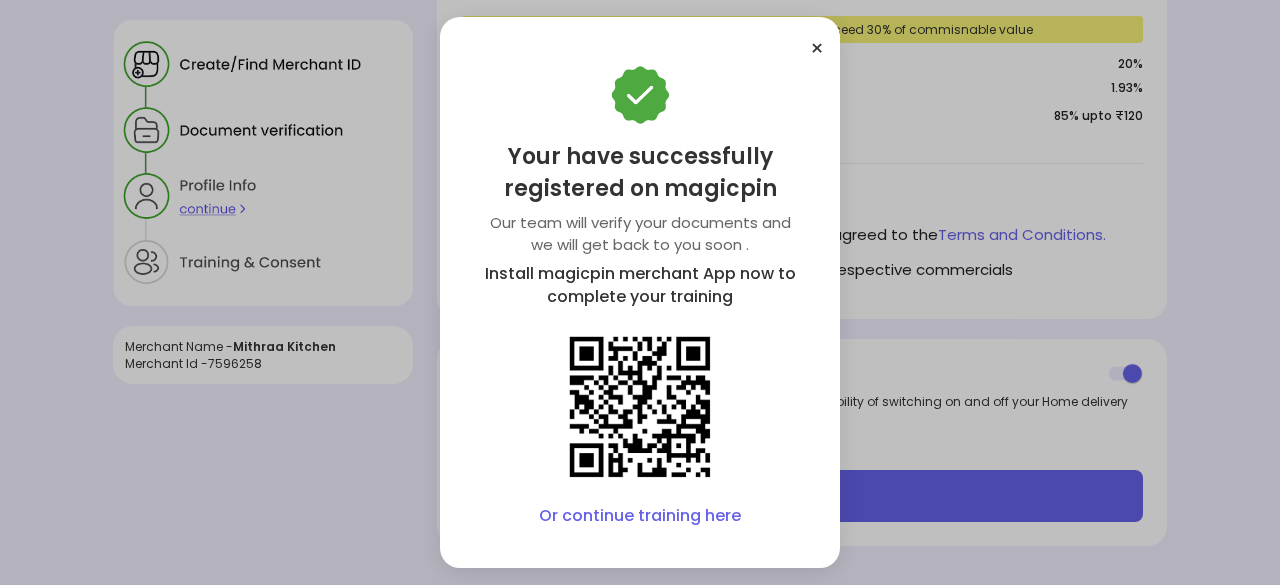 click on "Or continue training here" at bounding box center (640, 516) 